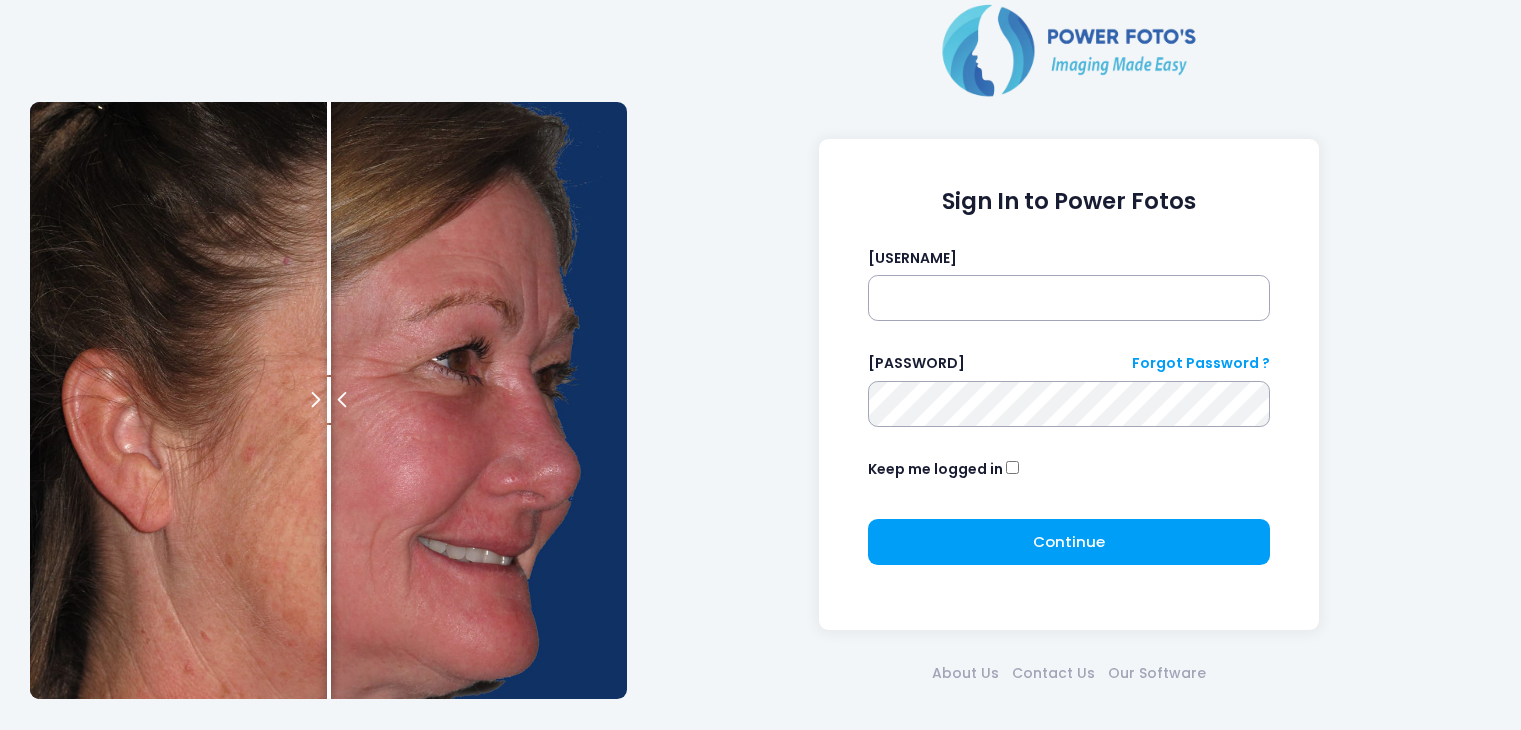 scroll, scrollTop: 0, scrollLeft: 0, axis: both 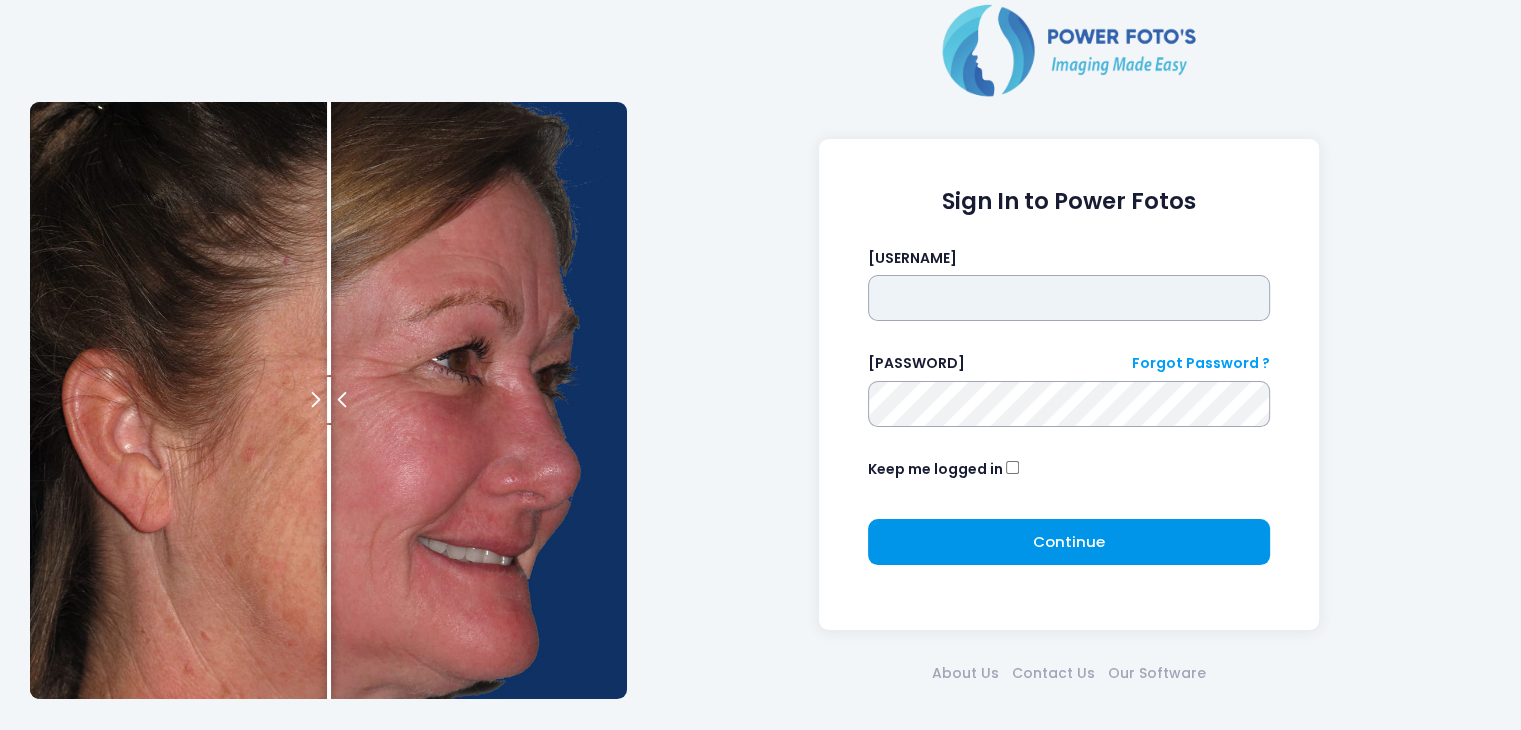 type on "*****" 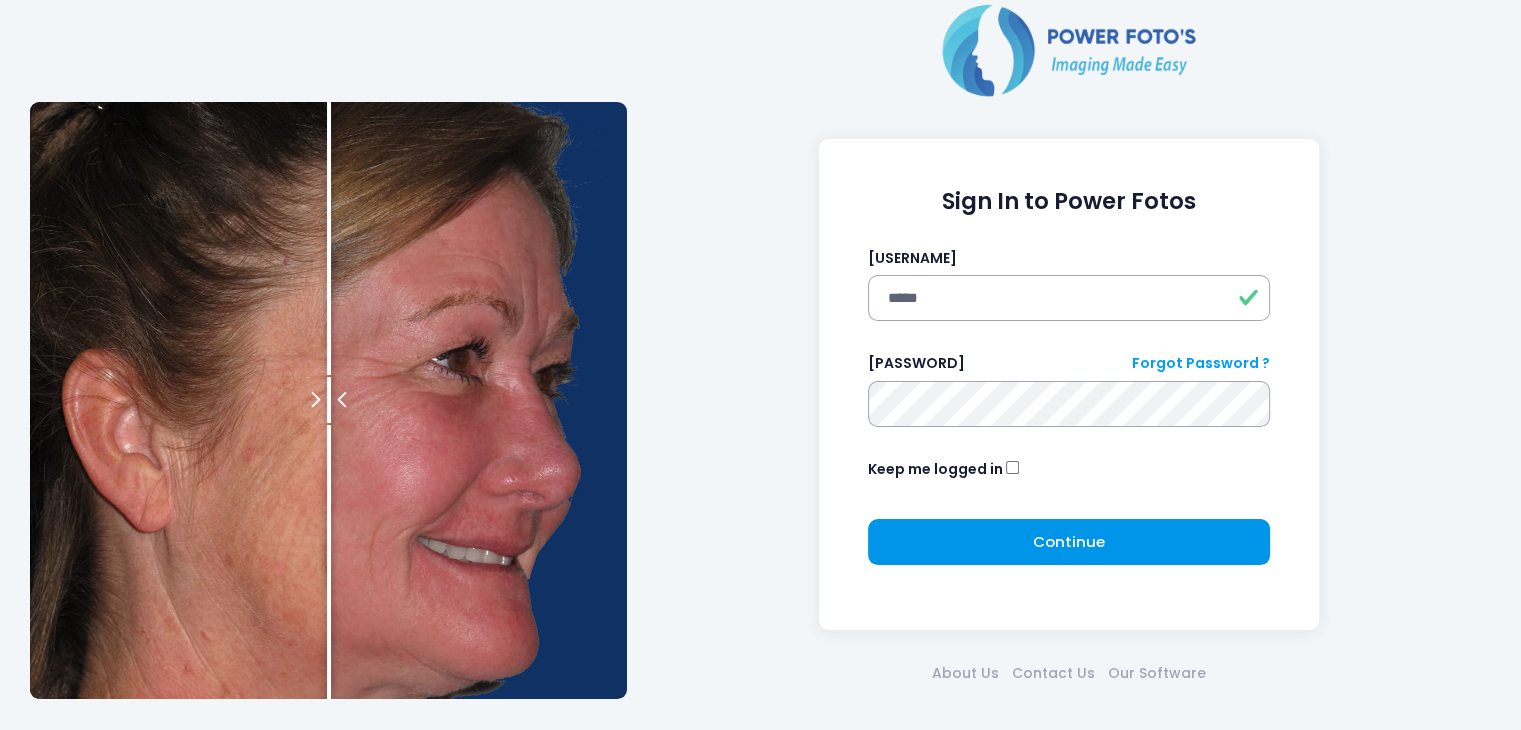click on "Continue" at bounding box center (1069, 541) 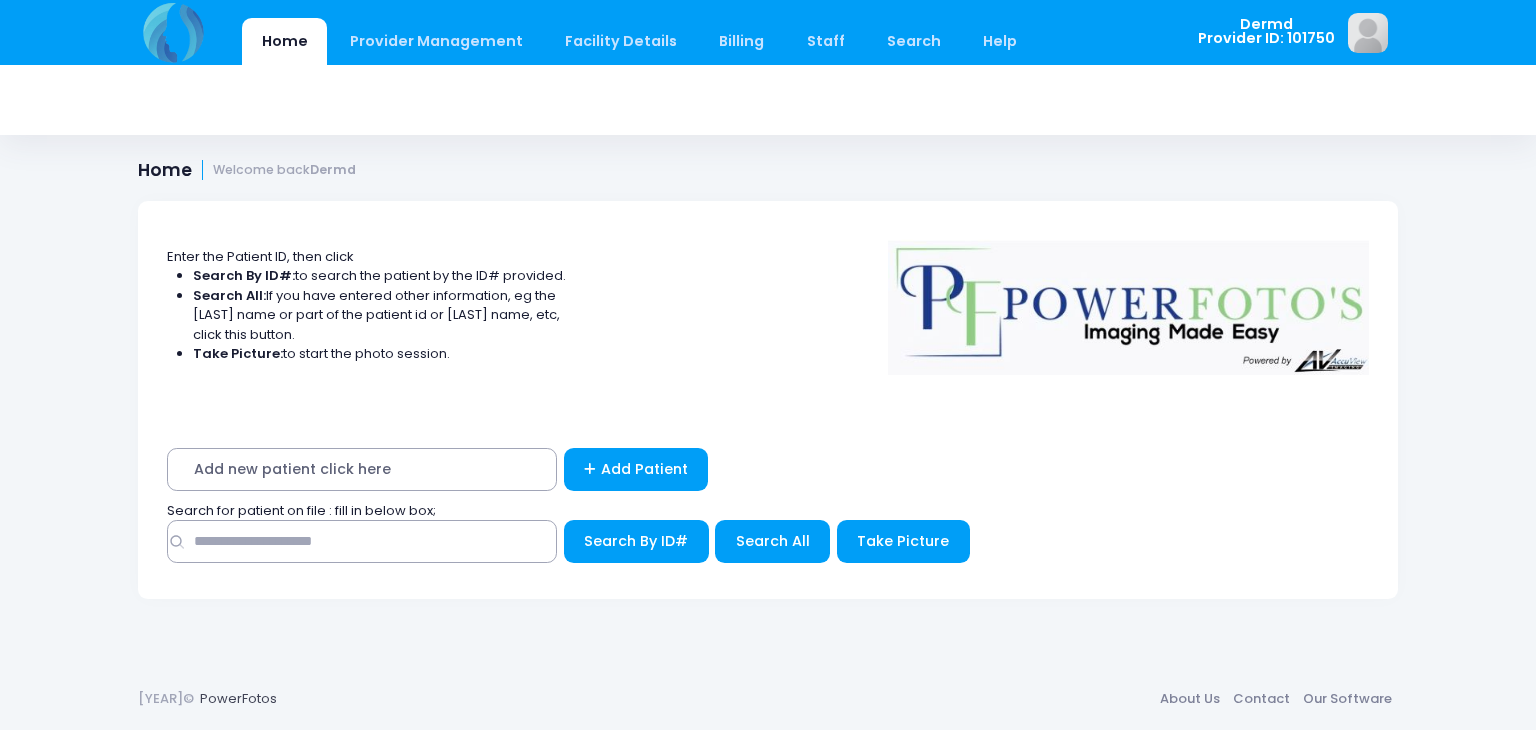 scroll, scrollTop: 0, scrollLeft: 0, axis: both 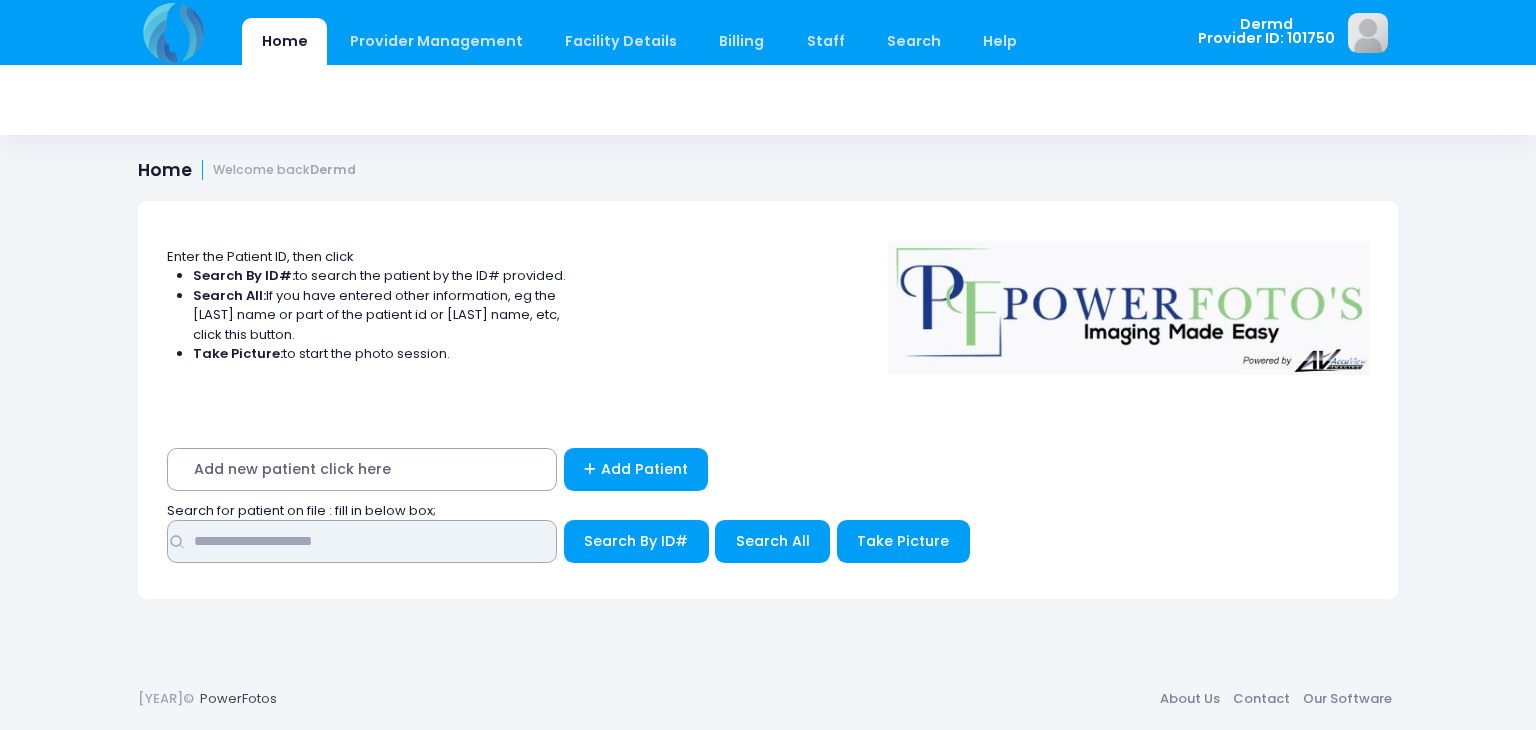 click at bounding box center (362, 541) 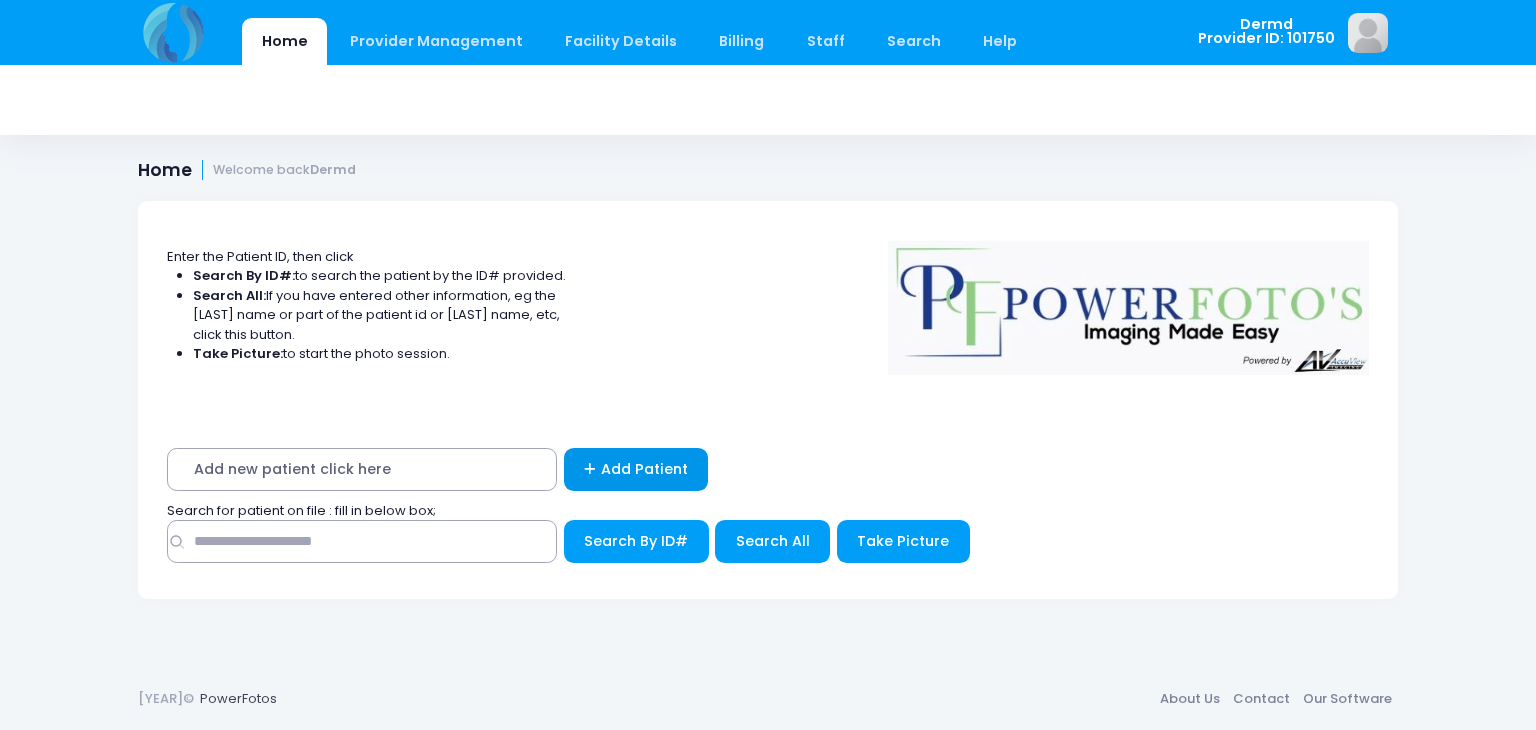 click on "Add Patient" at bounding box center [636, 469] 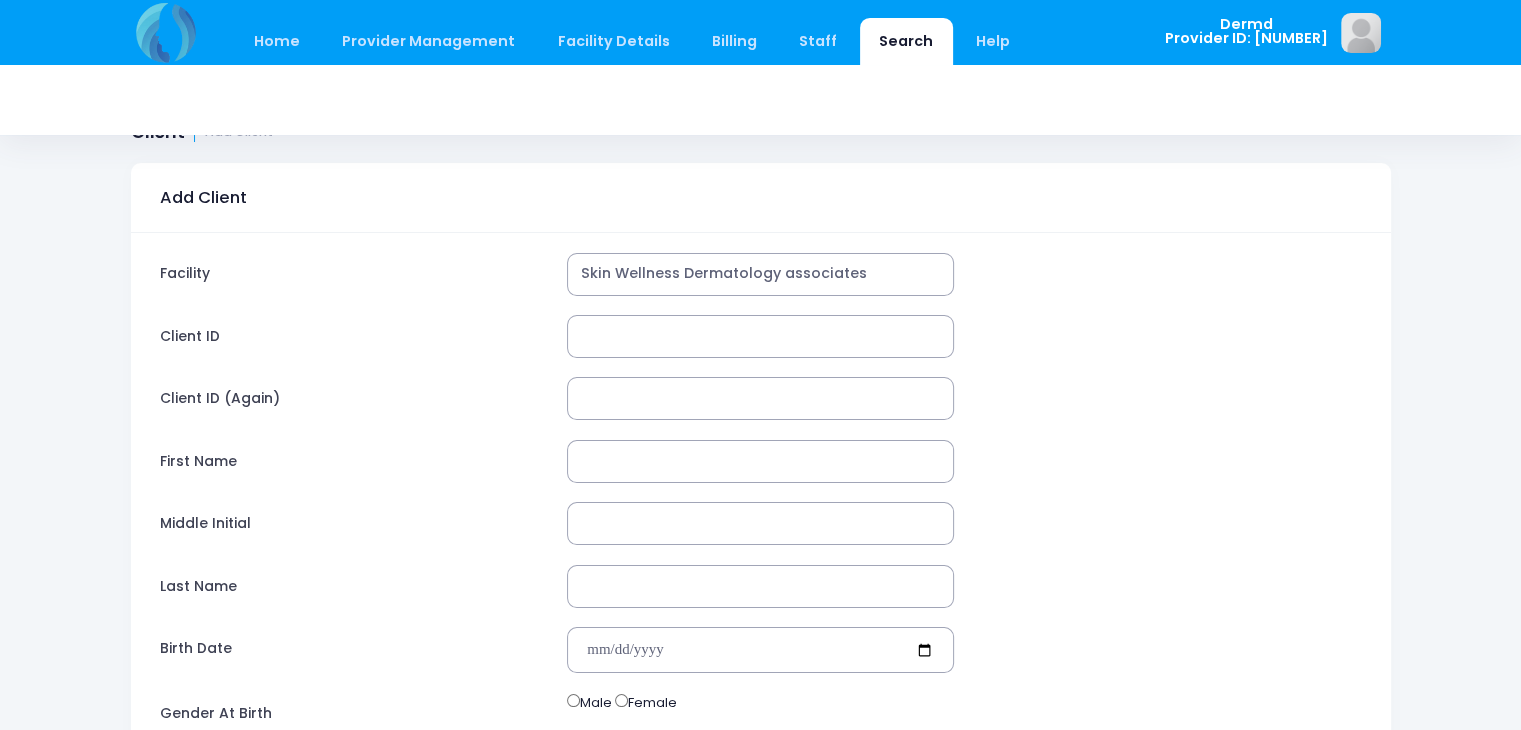 scroll, scrollTop: 36, scrollLeft: 0, axis: vertical 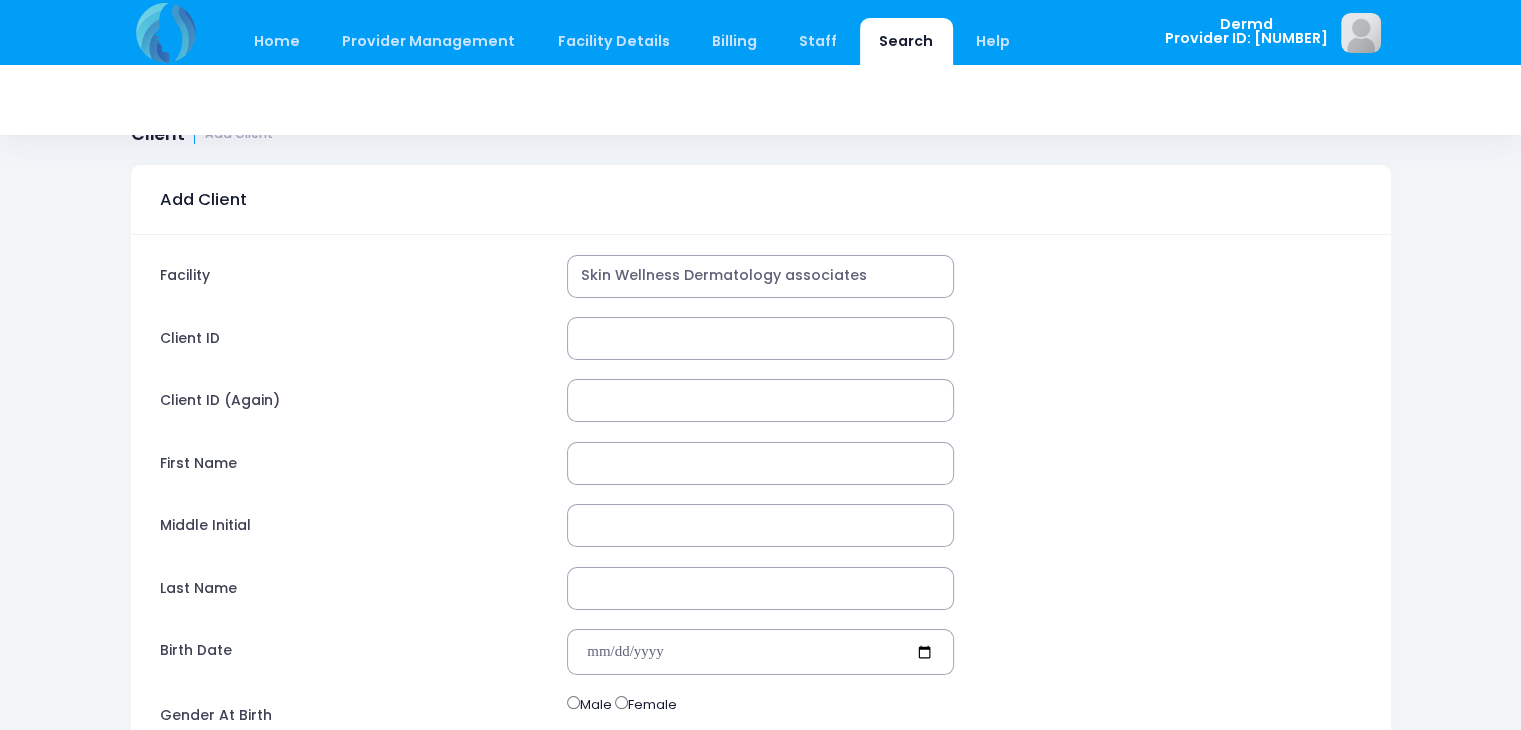click on "Search" at bounding box center (906, 41) 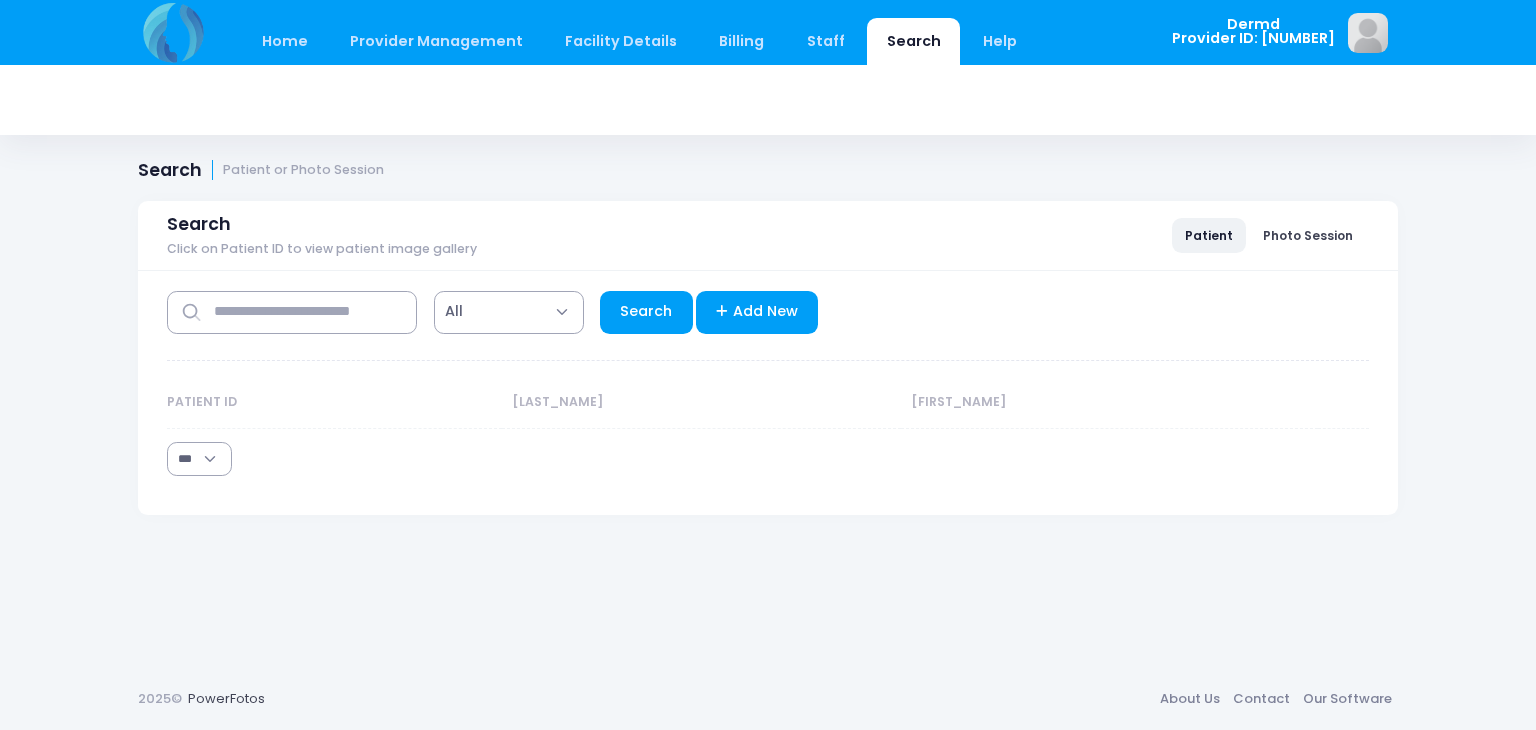 scroll, scrollTop: 0, scrollLeft: 0, axis: both 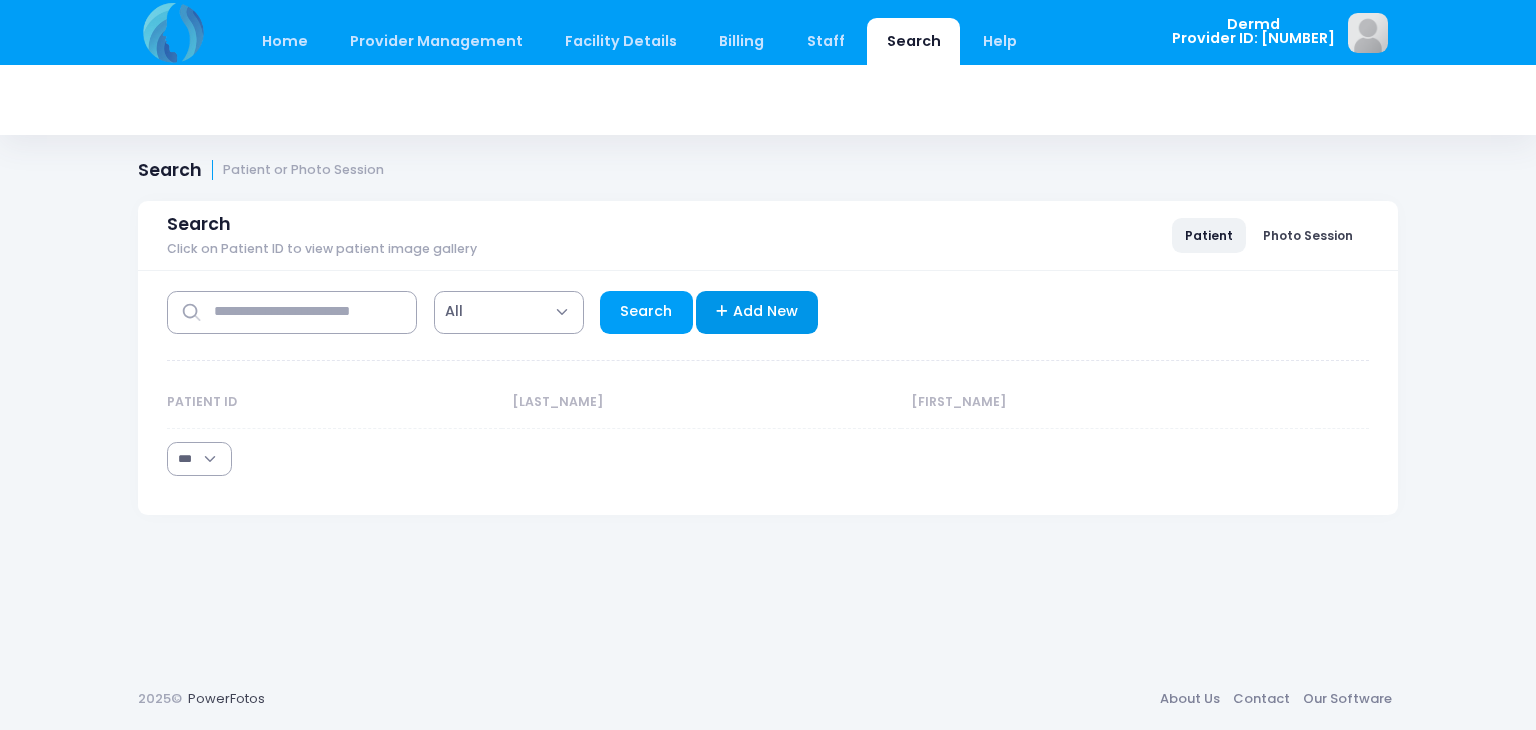 click on "Add New" at bounding box center (757, 312) 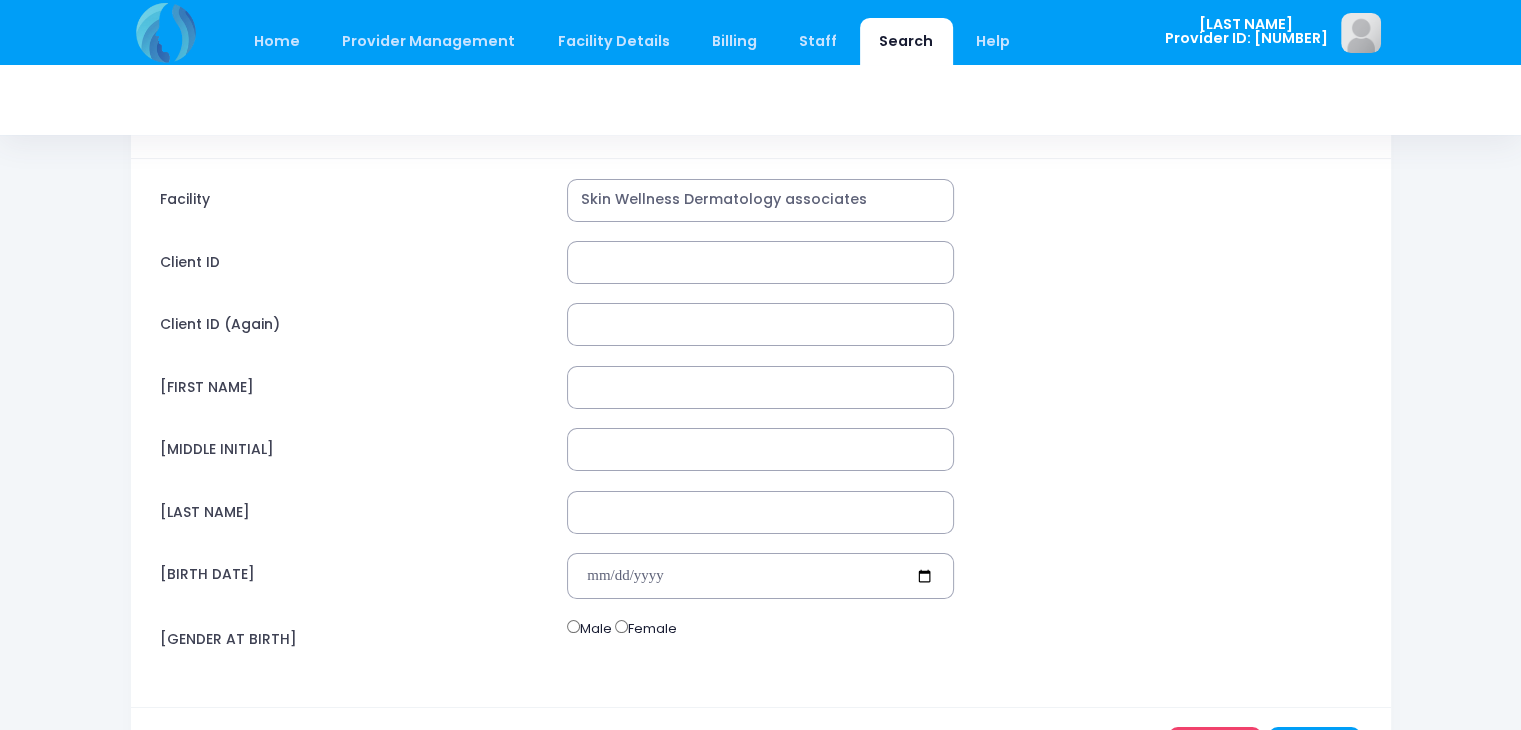scroll, scrollTop: 122, scrollLeft: 0, axis: vertical 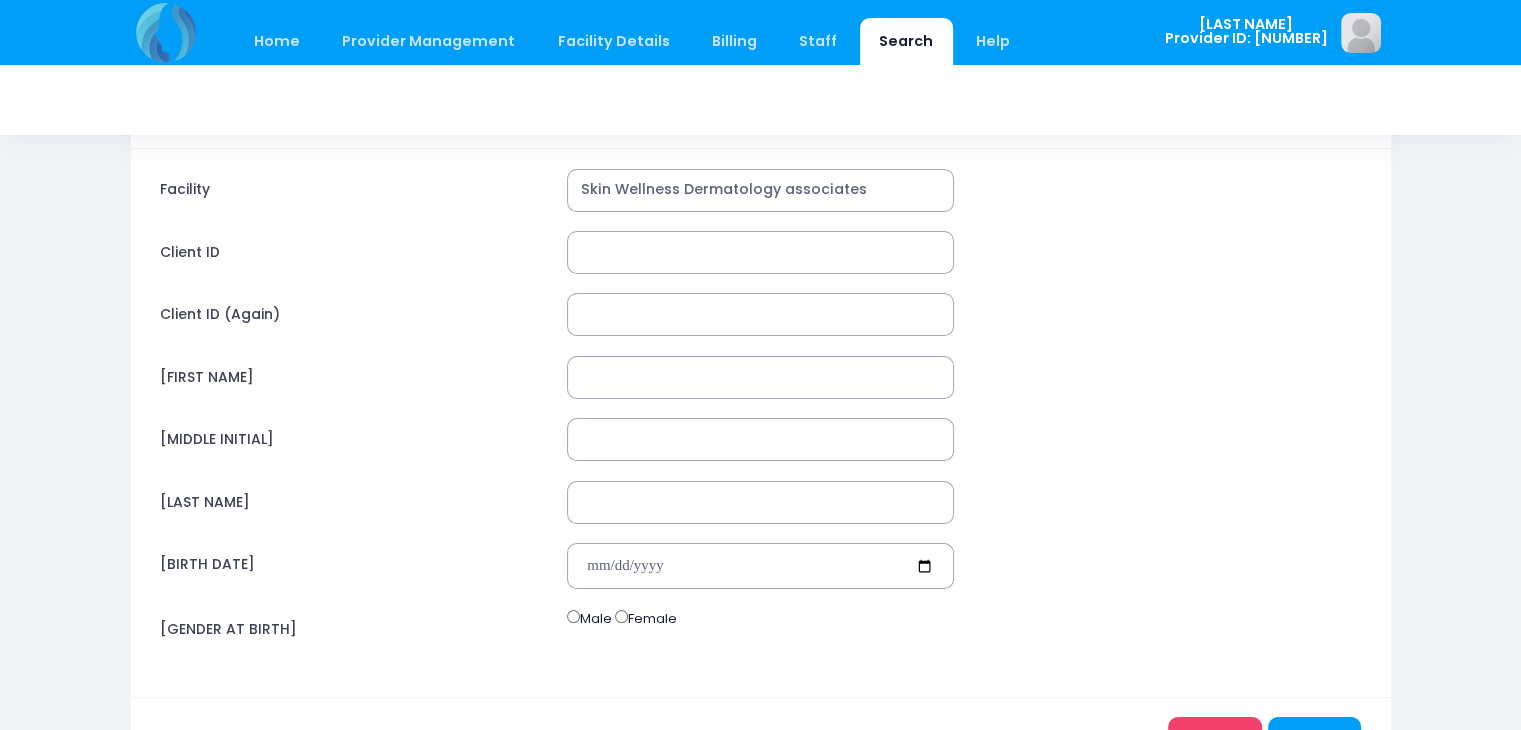 click on "Client ID" at bounding box center [761, 252] 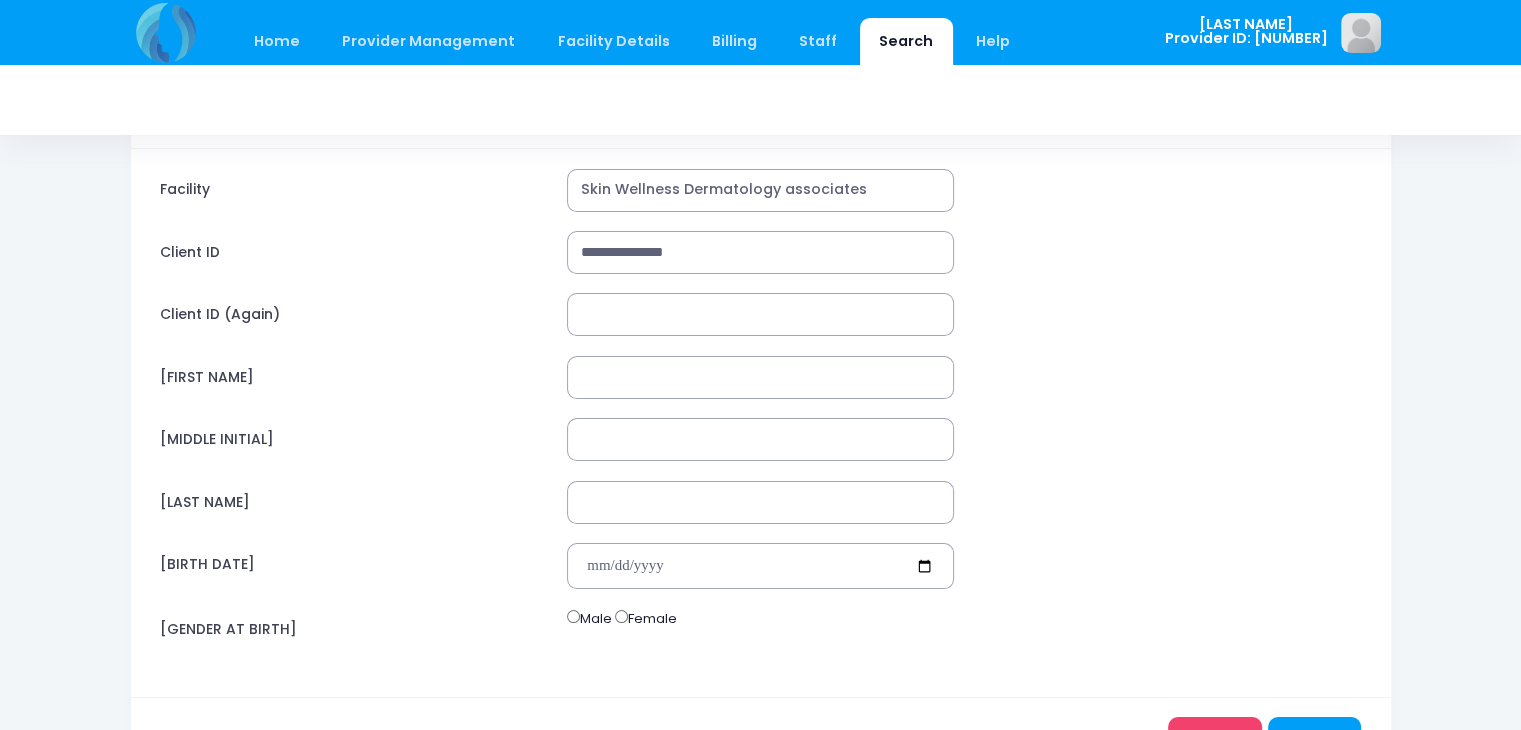 click on "**********" at bounding box center [761, 252] 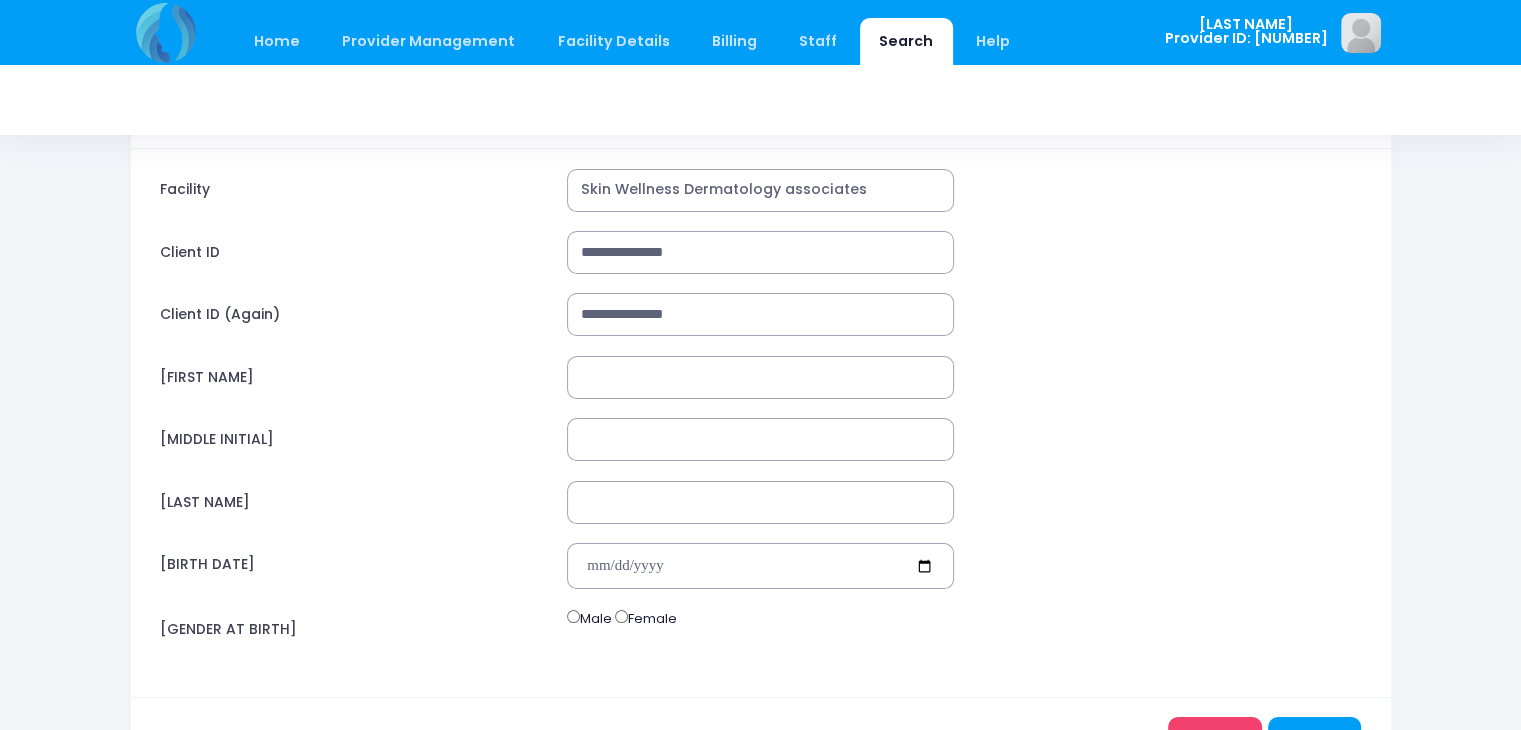type on "**********" 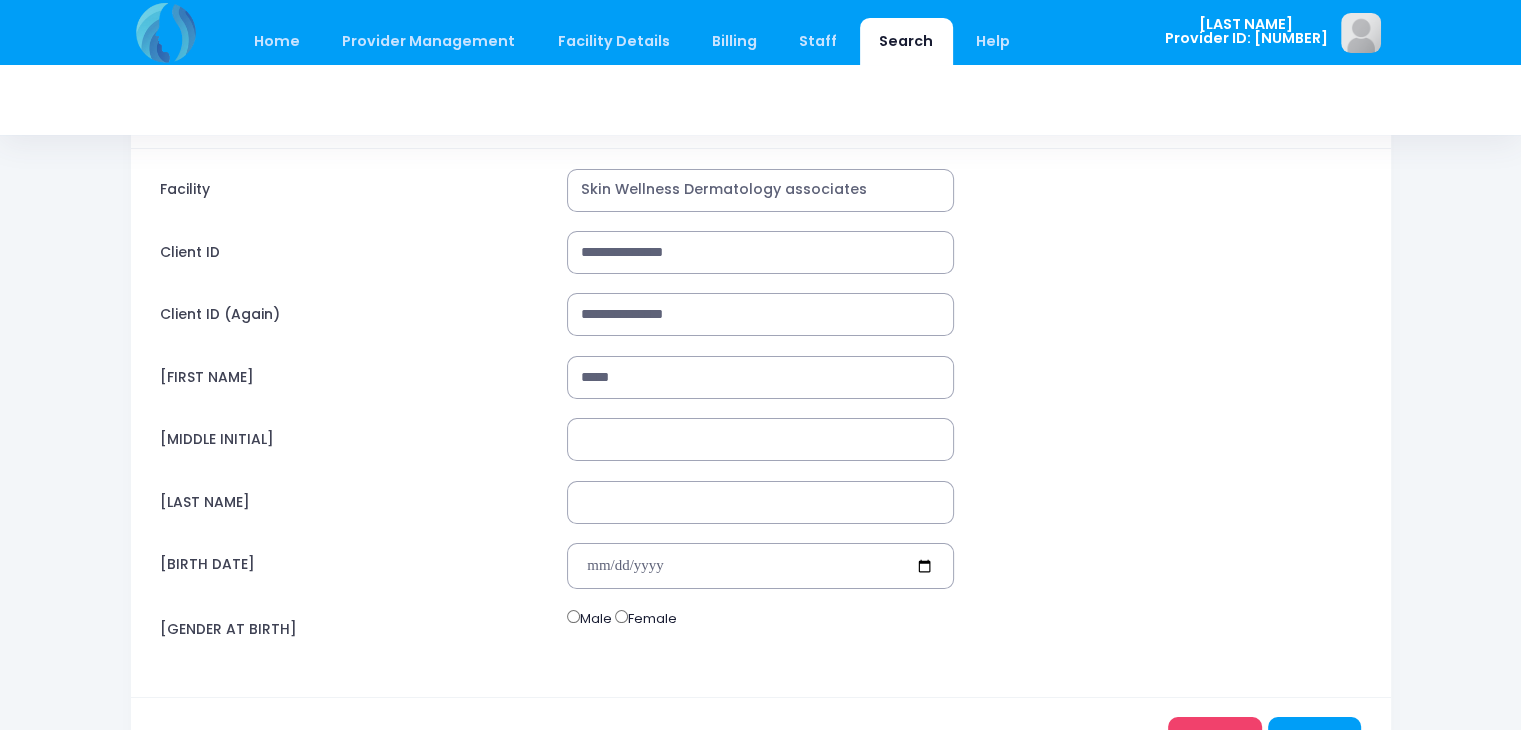 type on "*****" 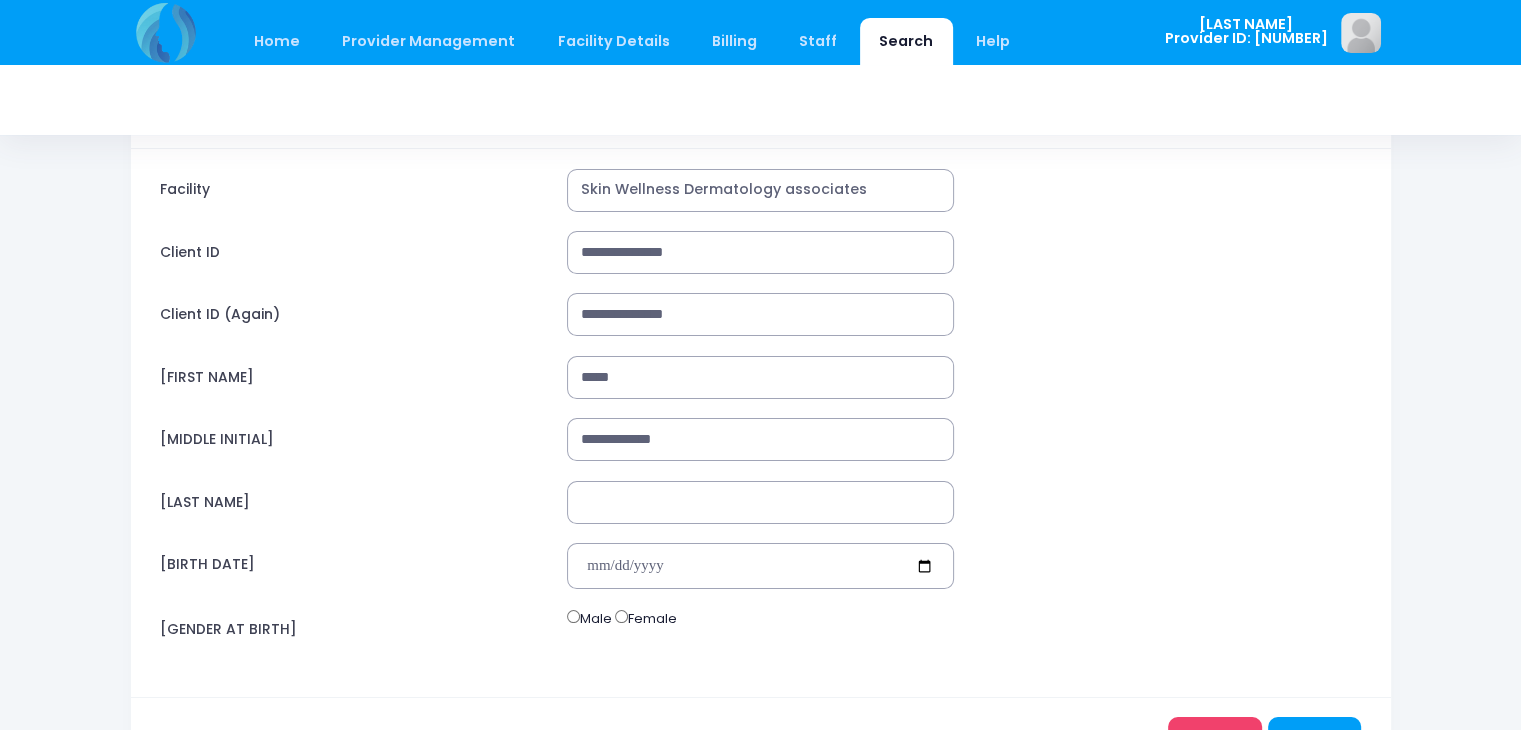 drag, startPoint x: 715, startPoint y: 443, endPoint x: 557, endPoint y: 450, distance: 158.15498 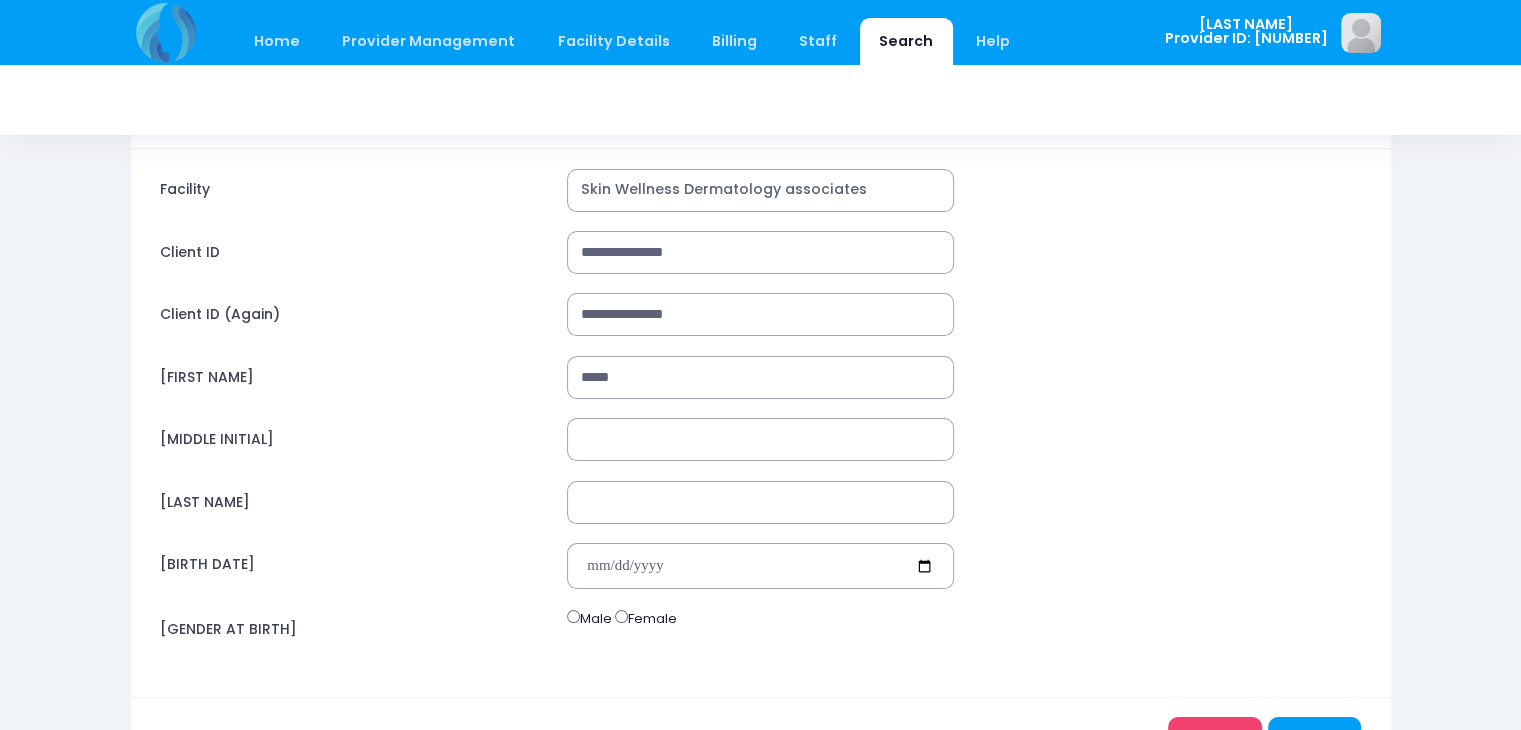 click on "Last Name" at bounding box center (761, 502) 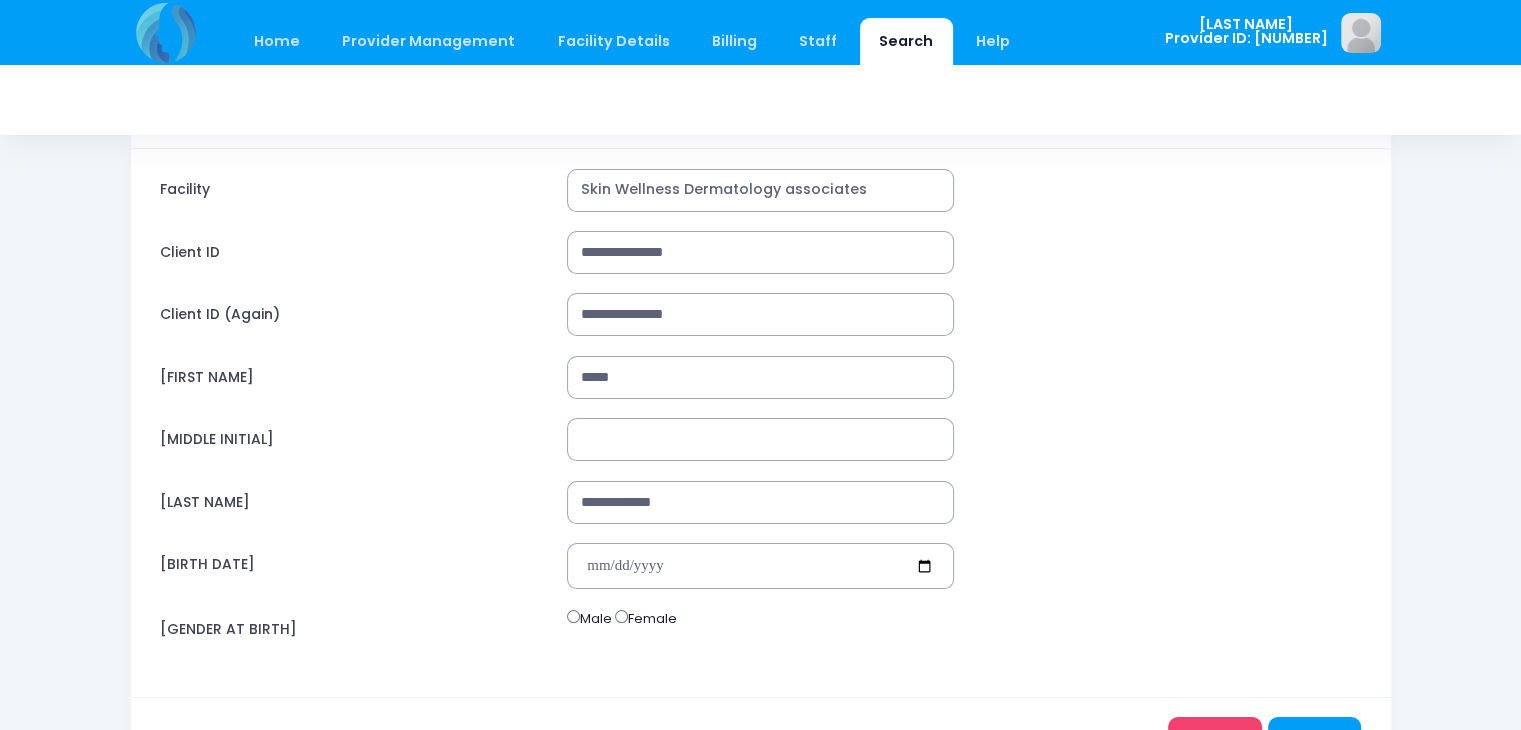 type on "**********" 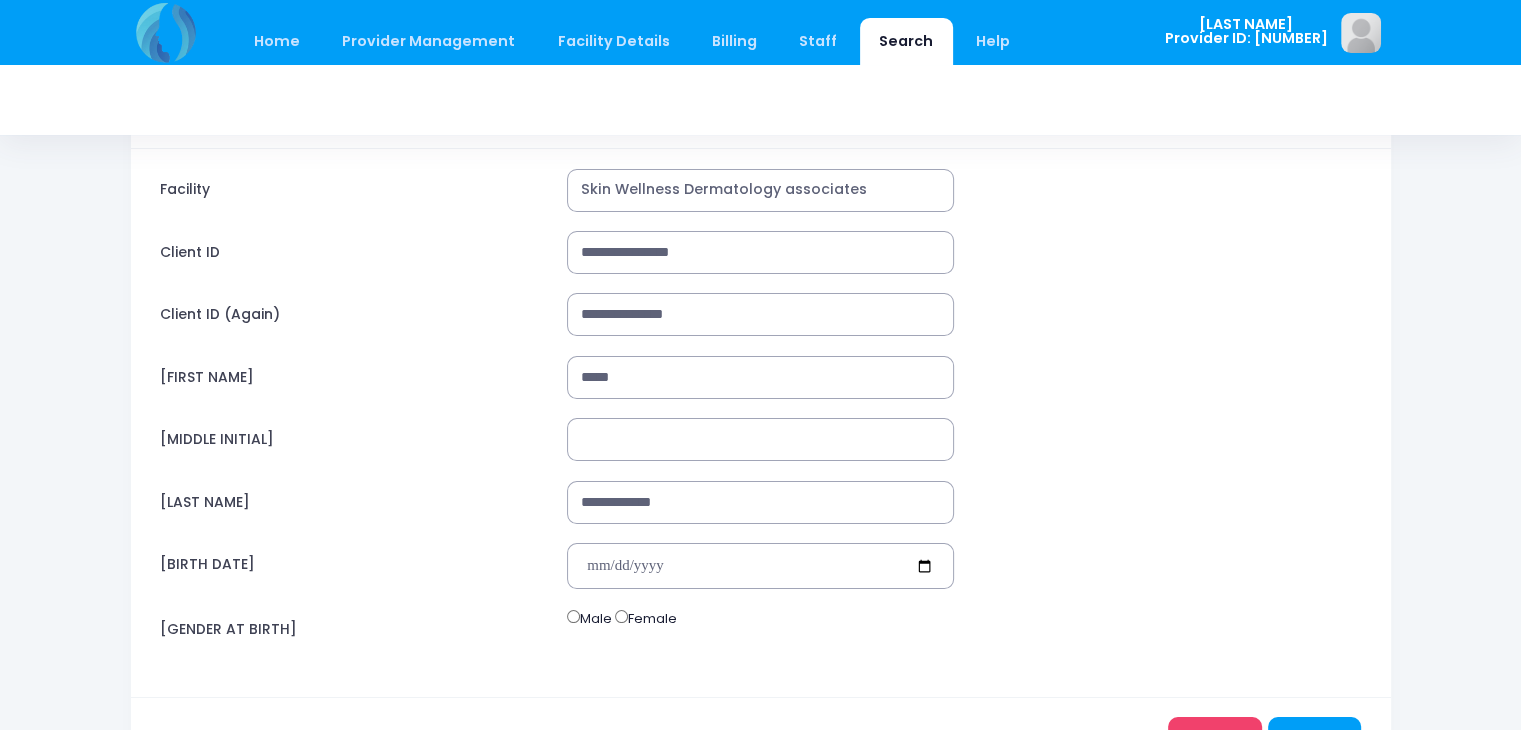 type on "**********" 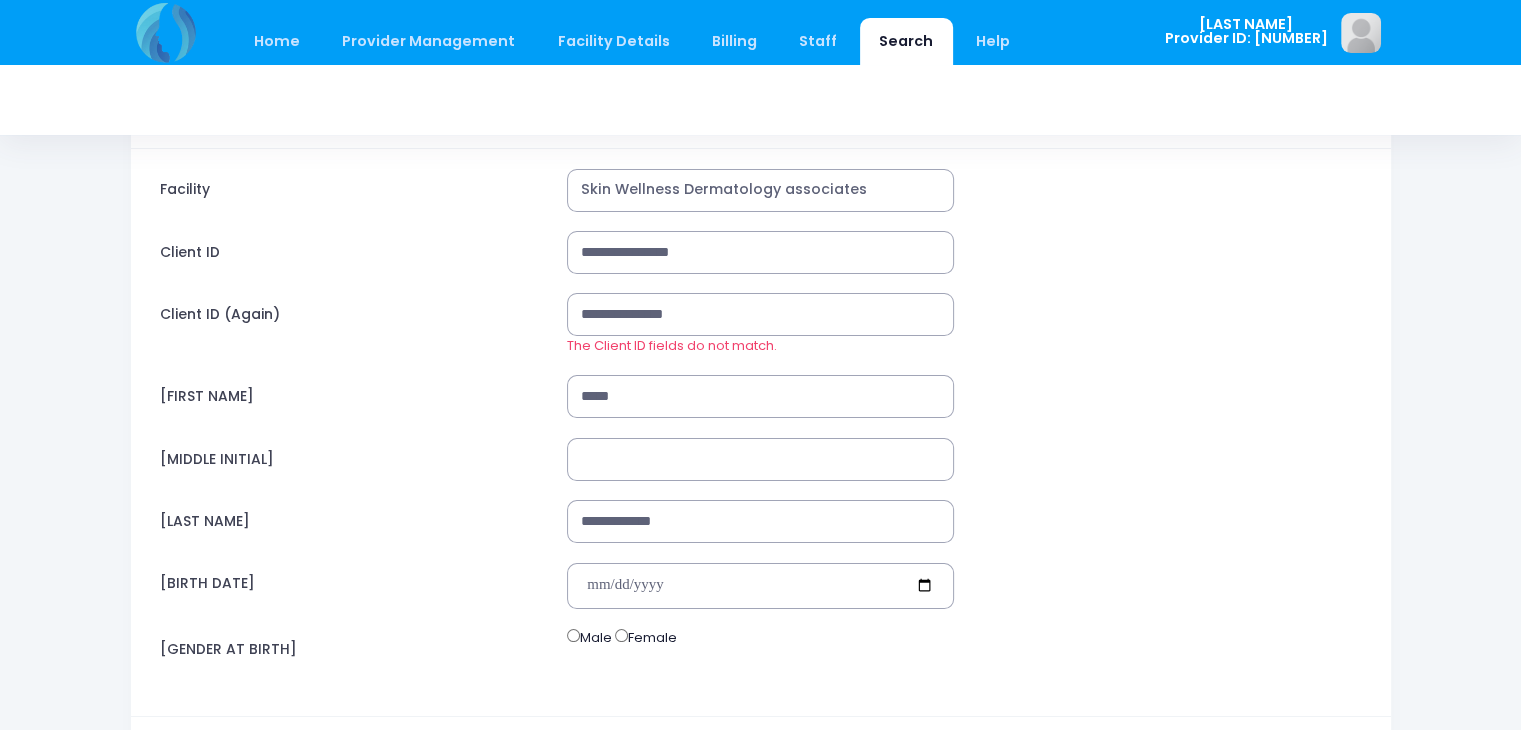 click on "Birth Date" at bounding box center [761, 586] 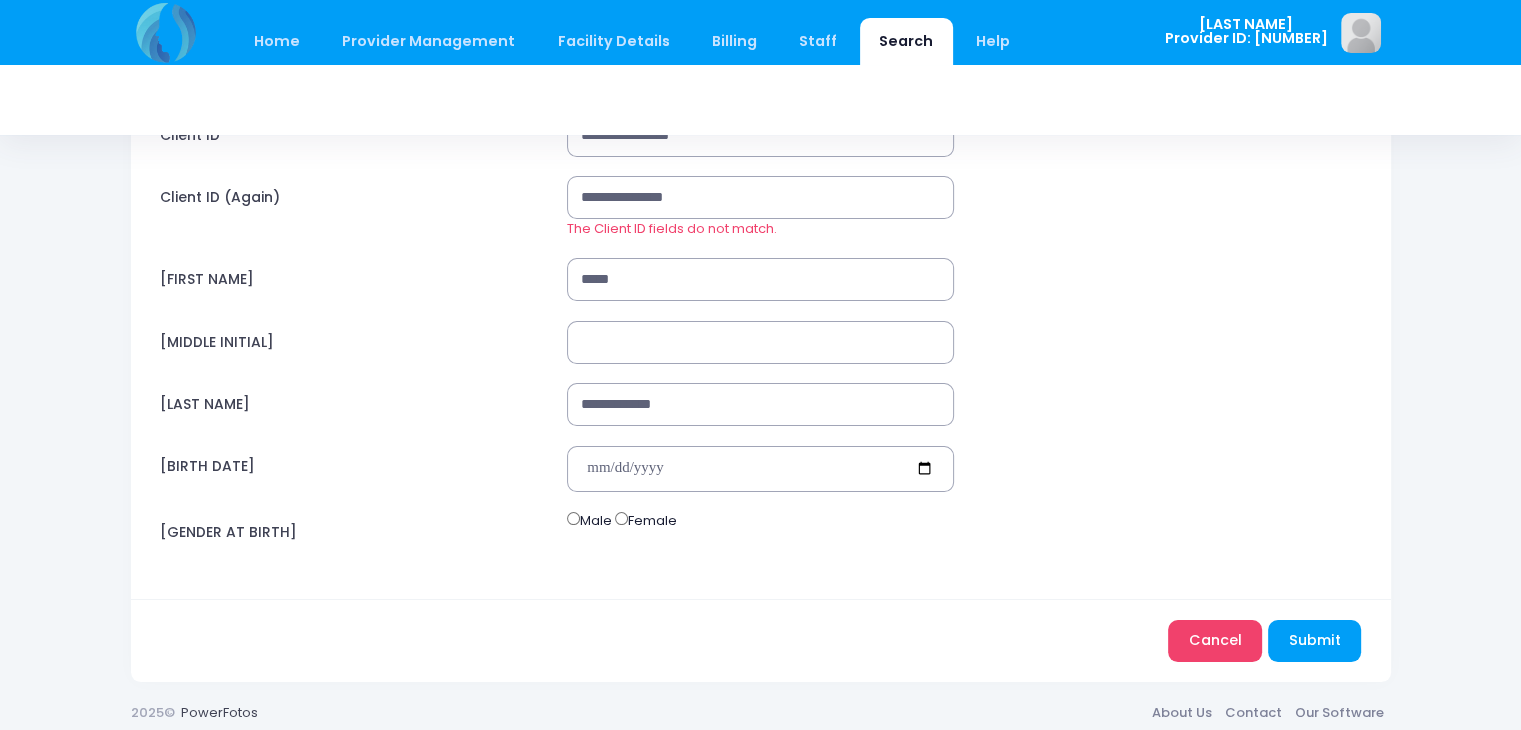 scroll, scrollTop: 251, scrollLeft: 0, axis: vertical 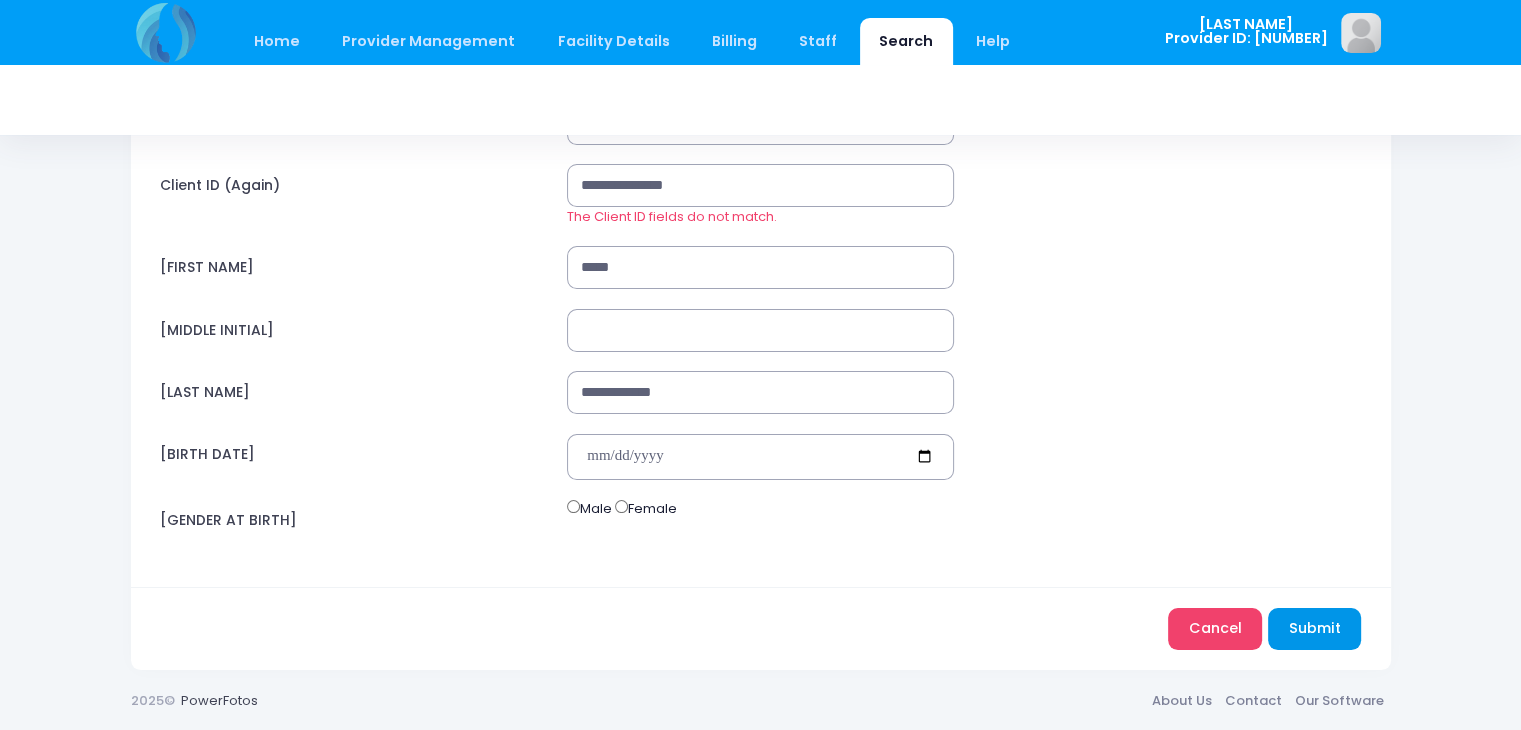 click on "Submit" at bounding box center (1314, 629) 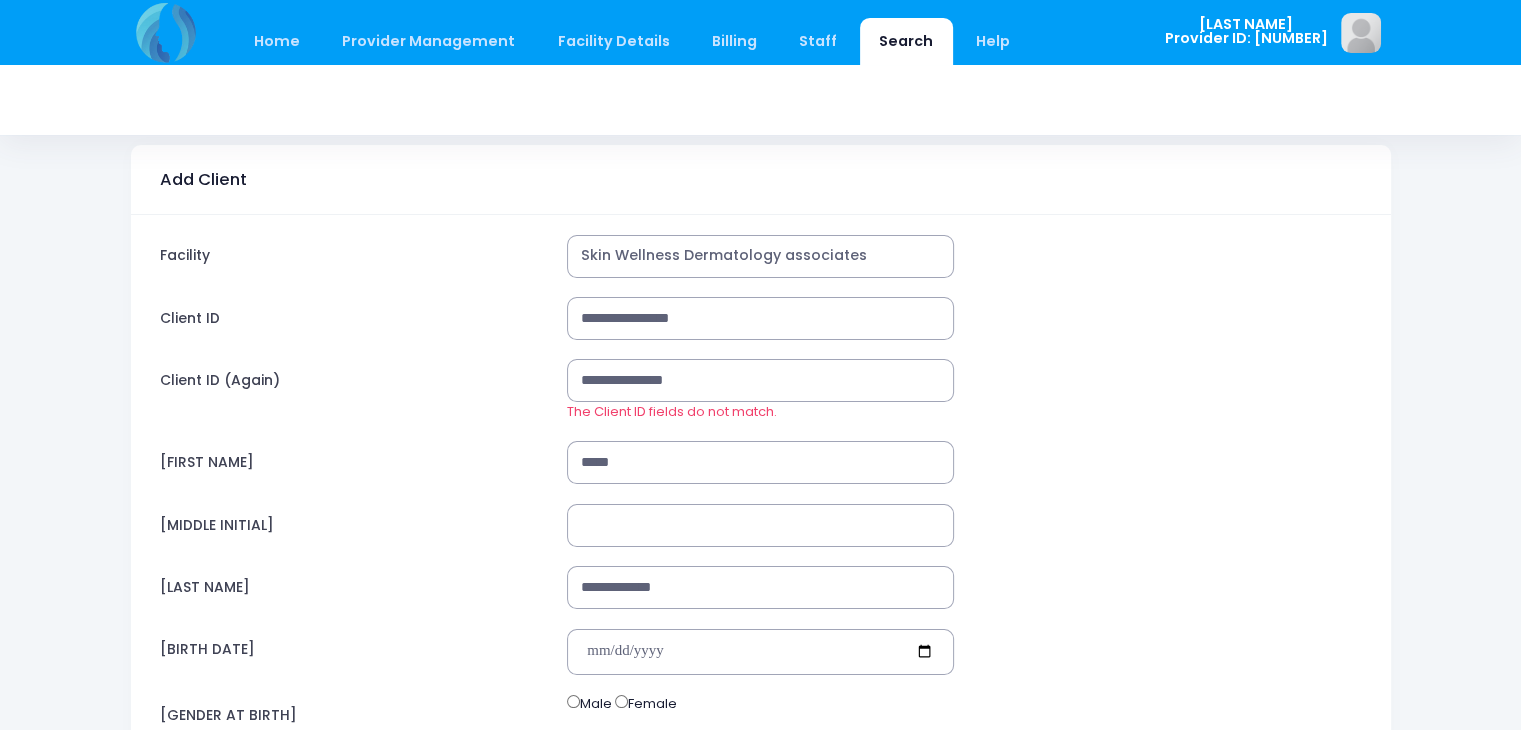 scroll, scrollTop: 46, scrollLeft: 0, axis: vertical 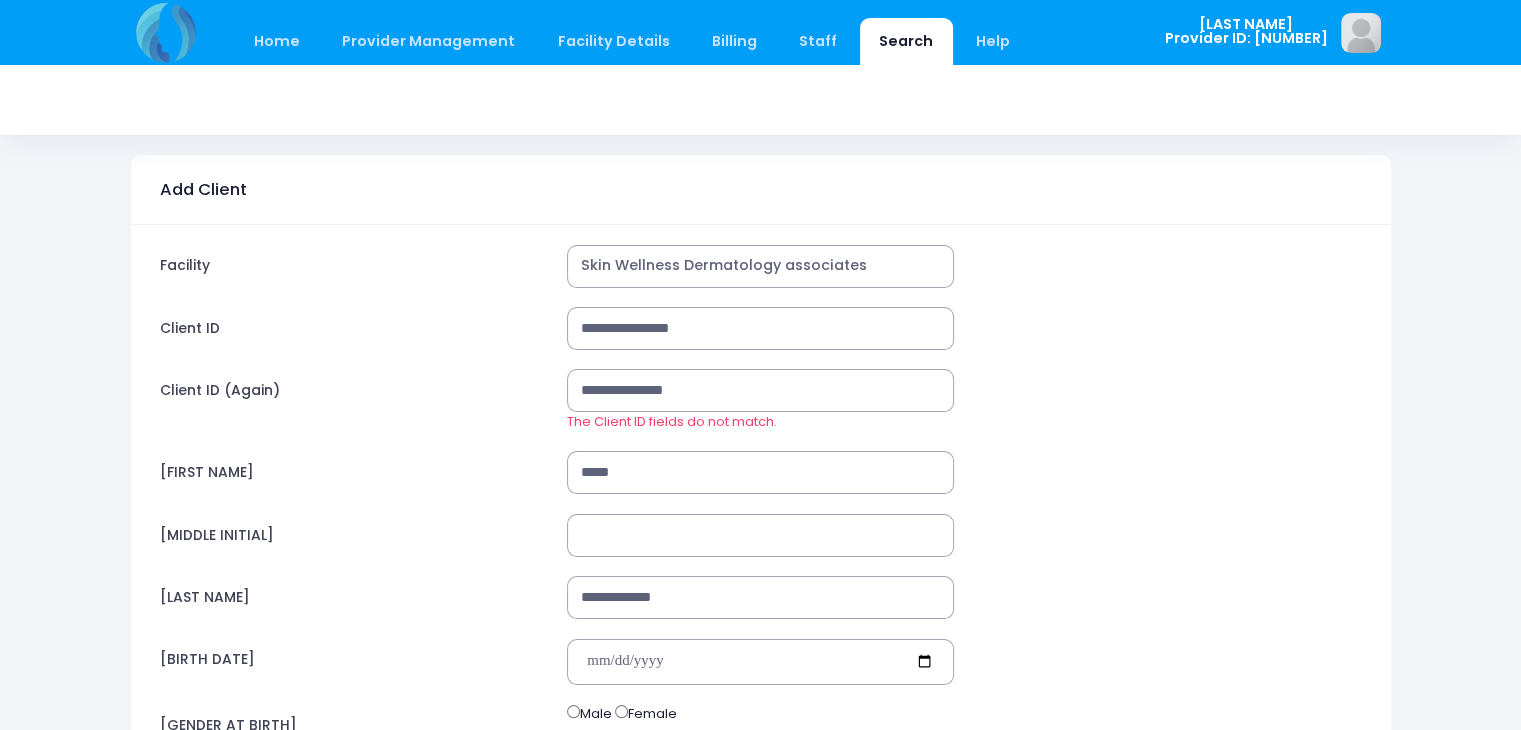 click on "**********" at bounding box center [761, 390] 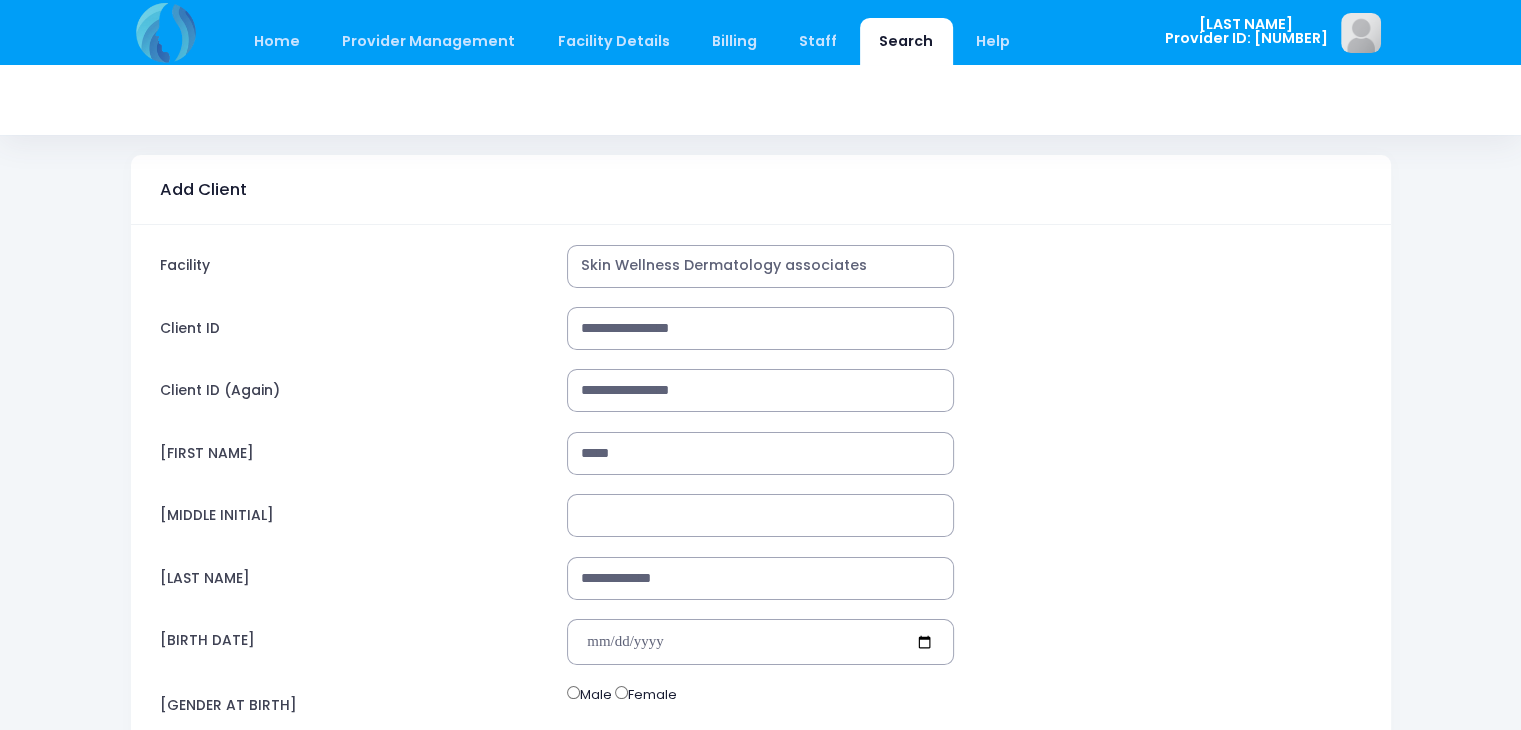 scroll, scrollTop: 232, scrollLeft: 0, axis: vertical 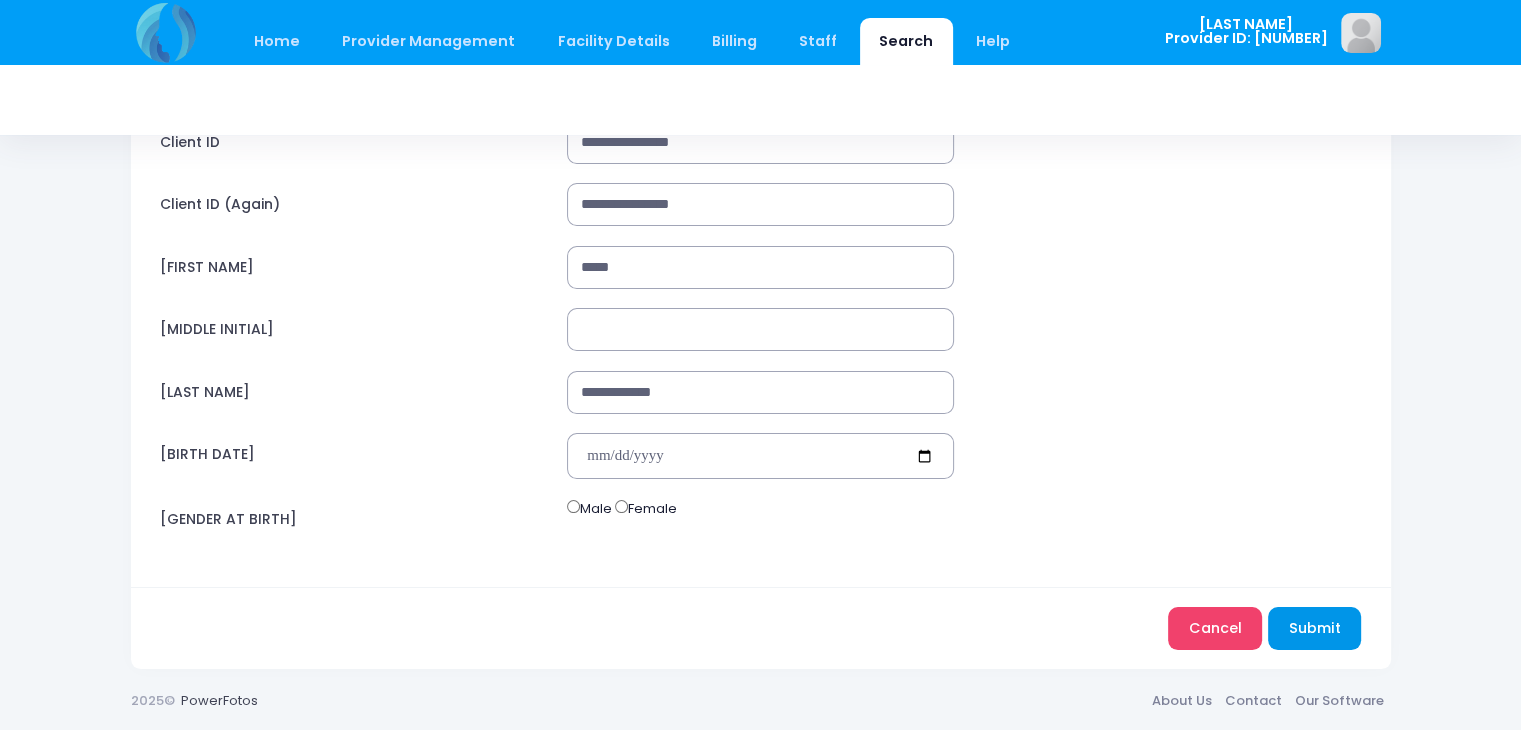 type on "**********" 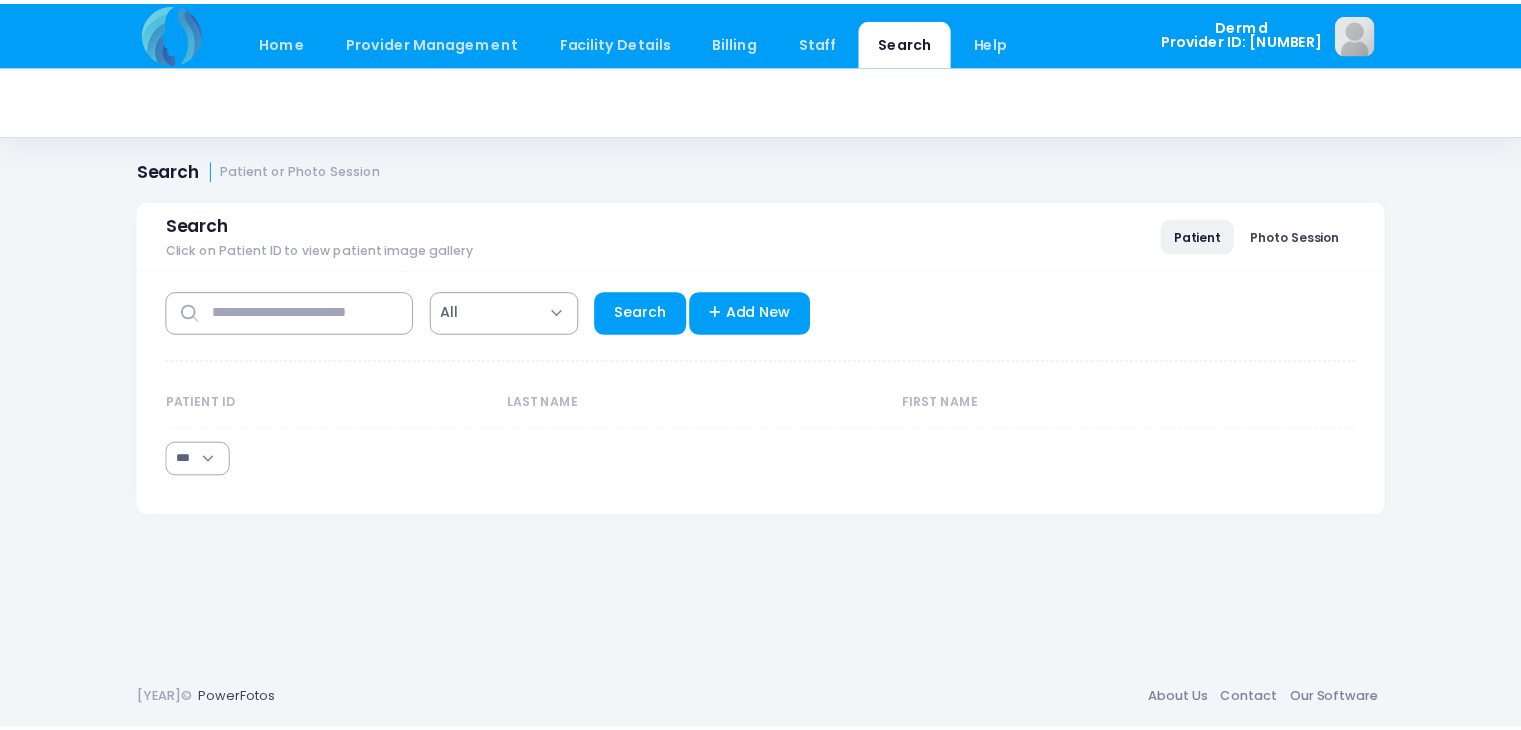 scroll, scrollTop: 0, scrollLeft: 0, axis: both 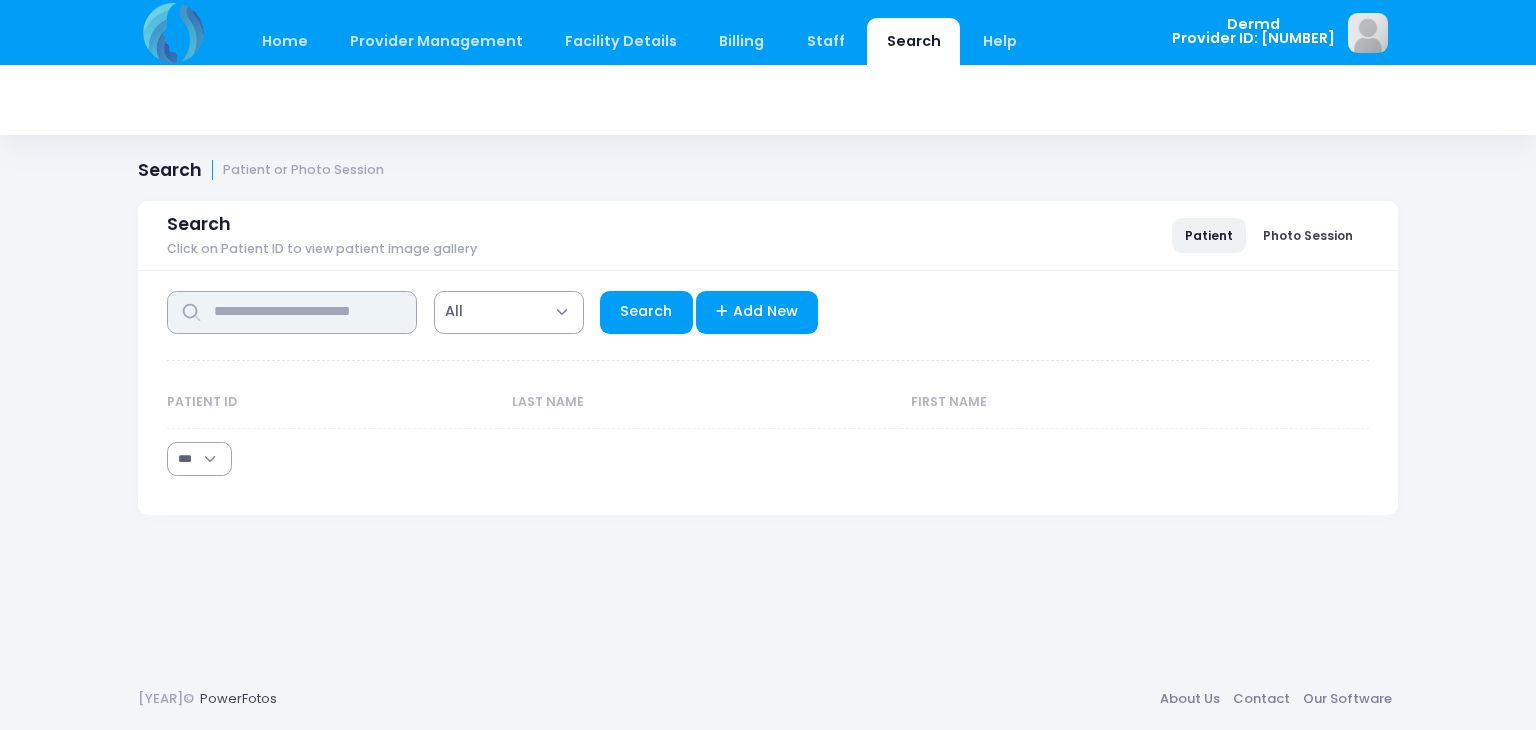 click at bounding box center (292, 312) 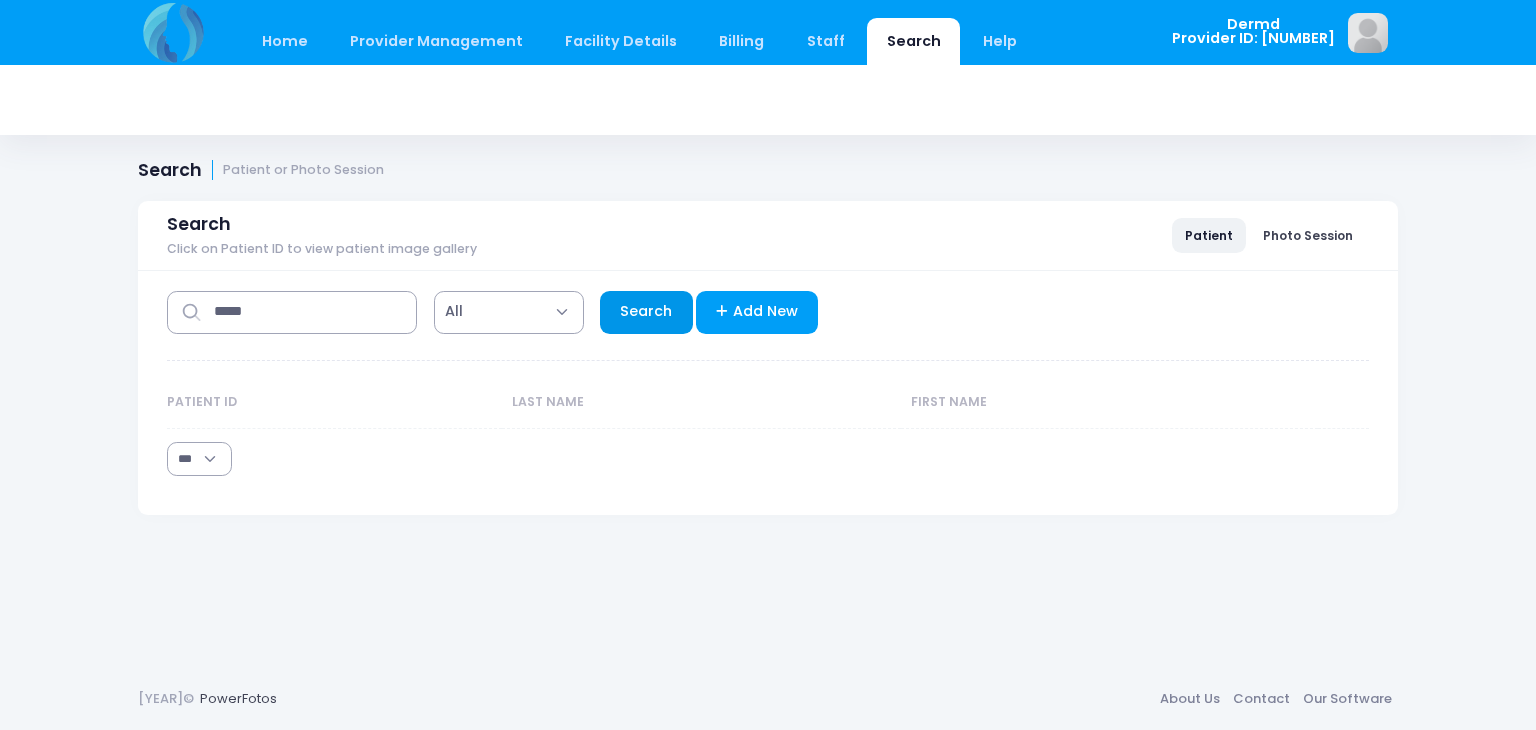 click on "Search" at bounding box center (646, 312) 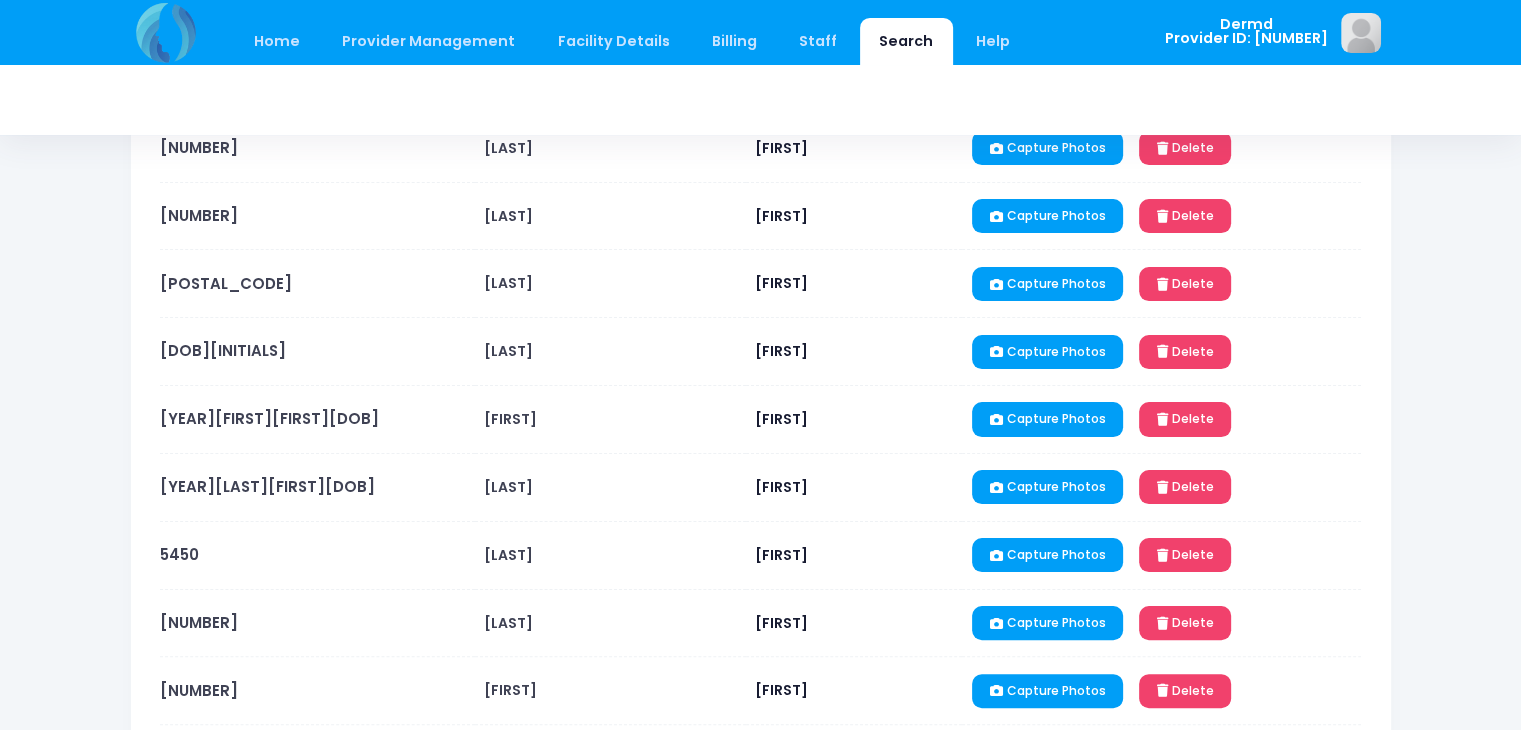scroll, scrollTop: 0, scrollLeft: 0, axis: both 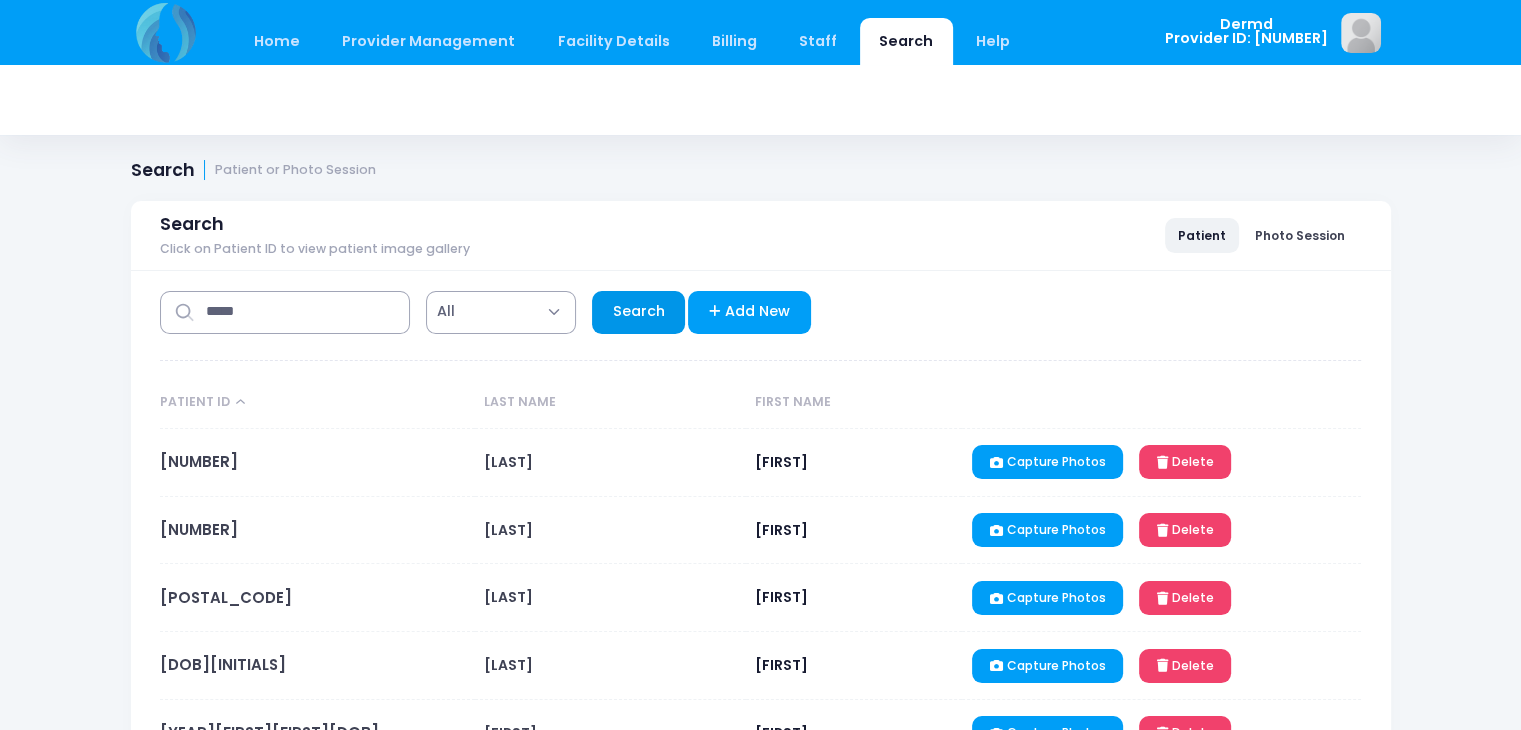 click on "Search" at bounding box center (638, 312) 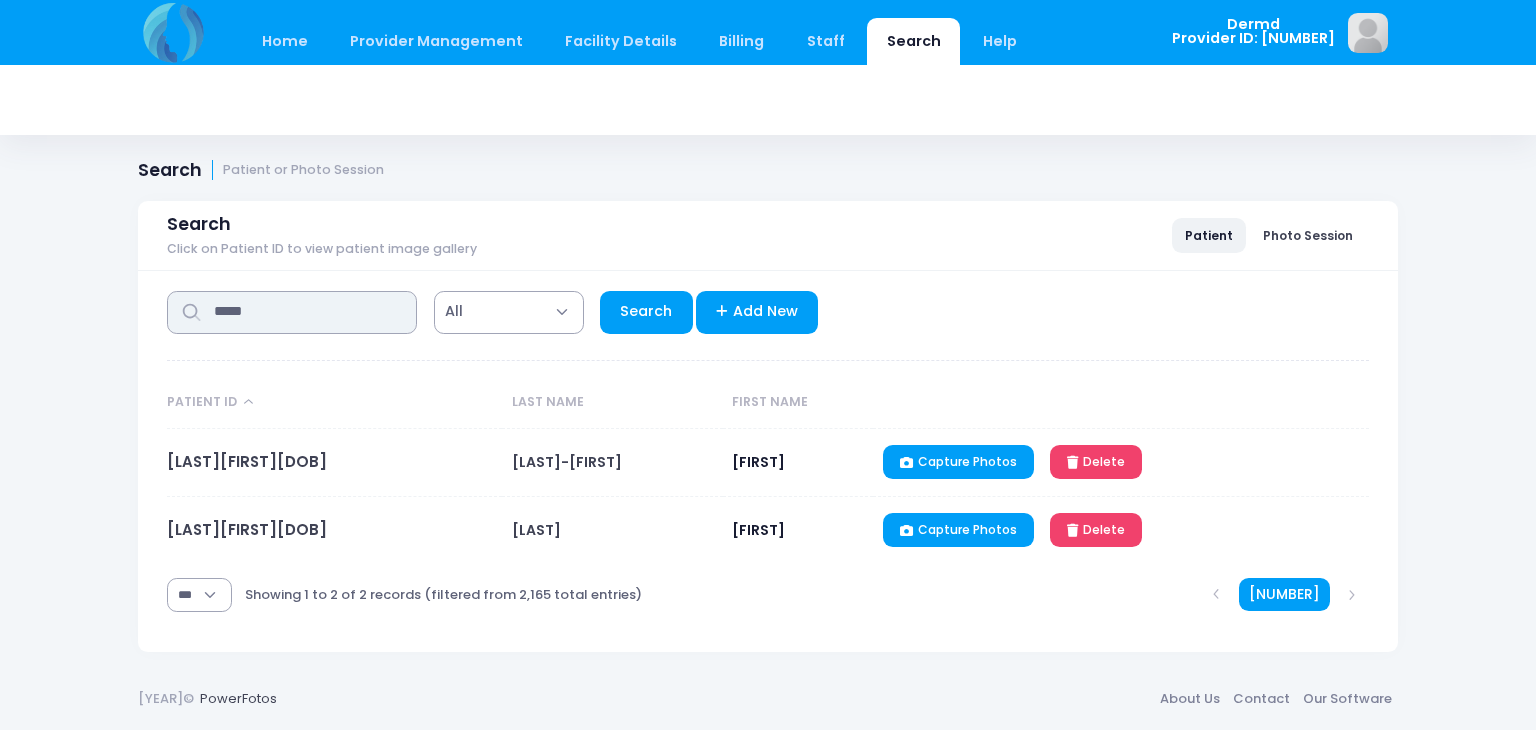 click on "*****" at bounding box center [292, 312] 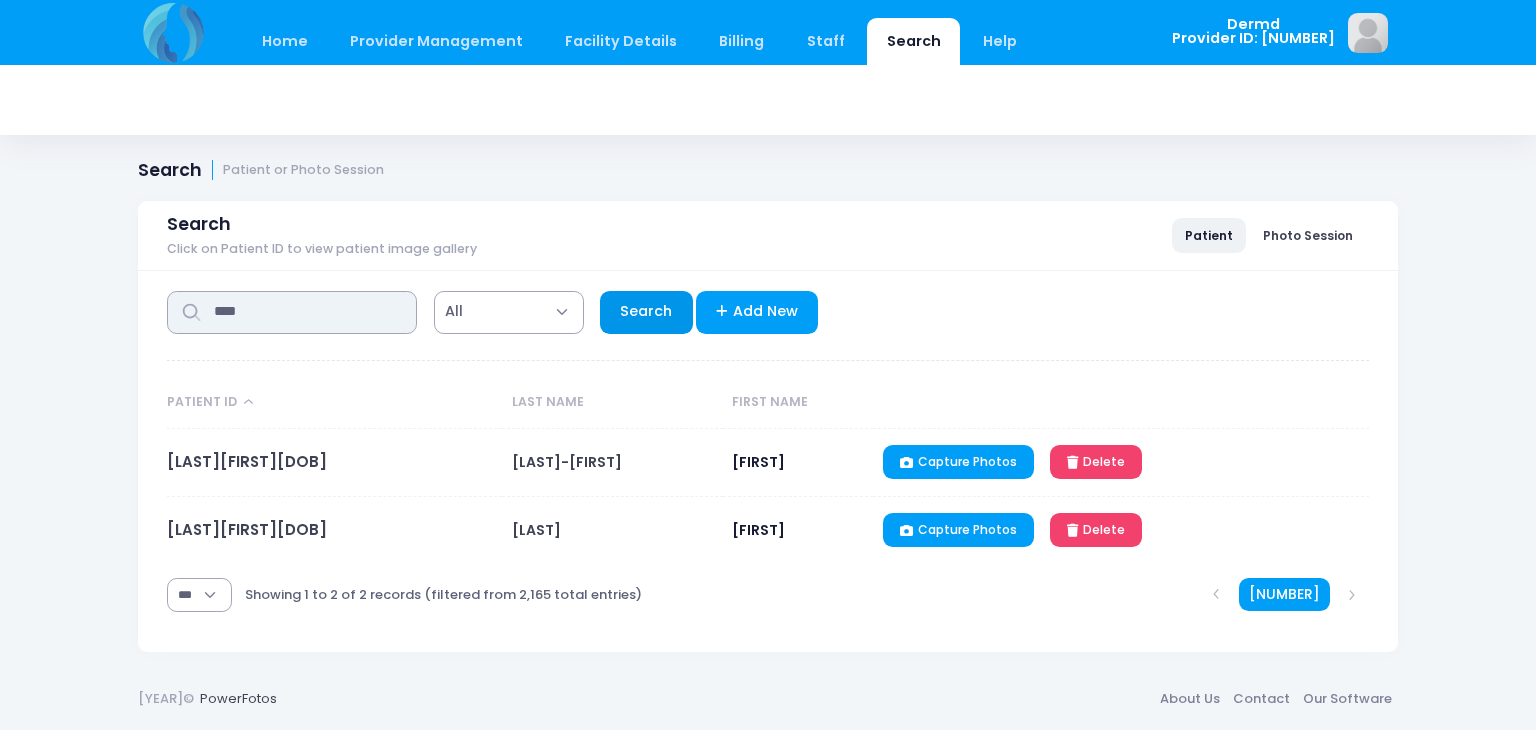 type on "****" 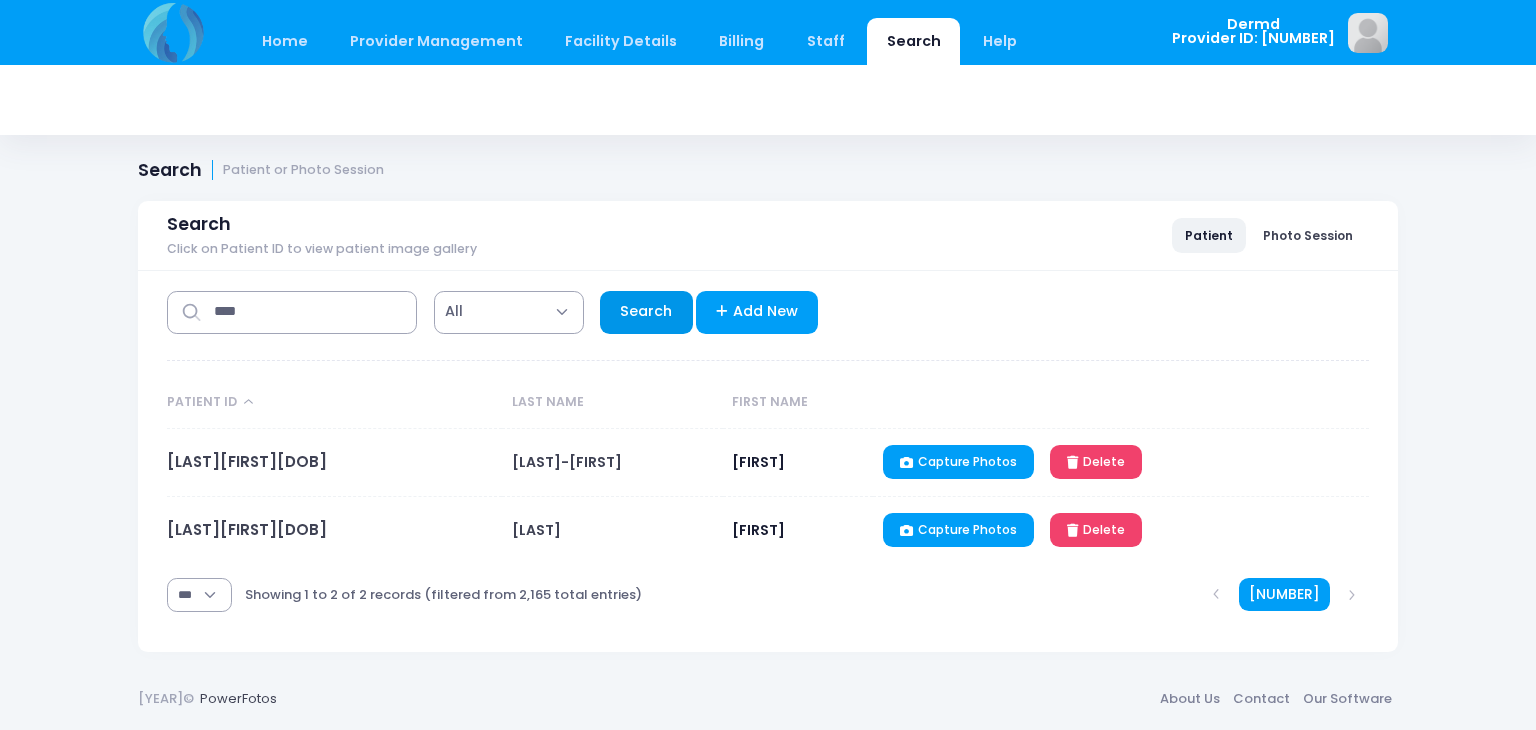 click on "Search" at bounding box center [646, 312] 